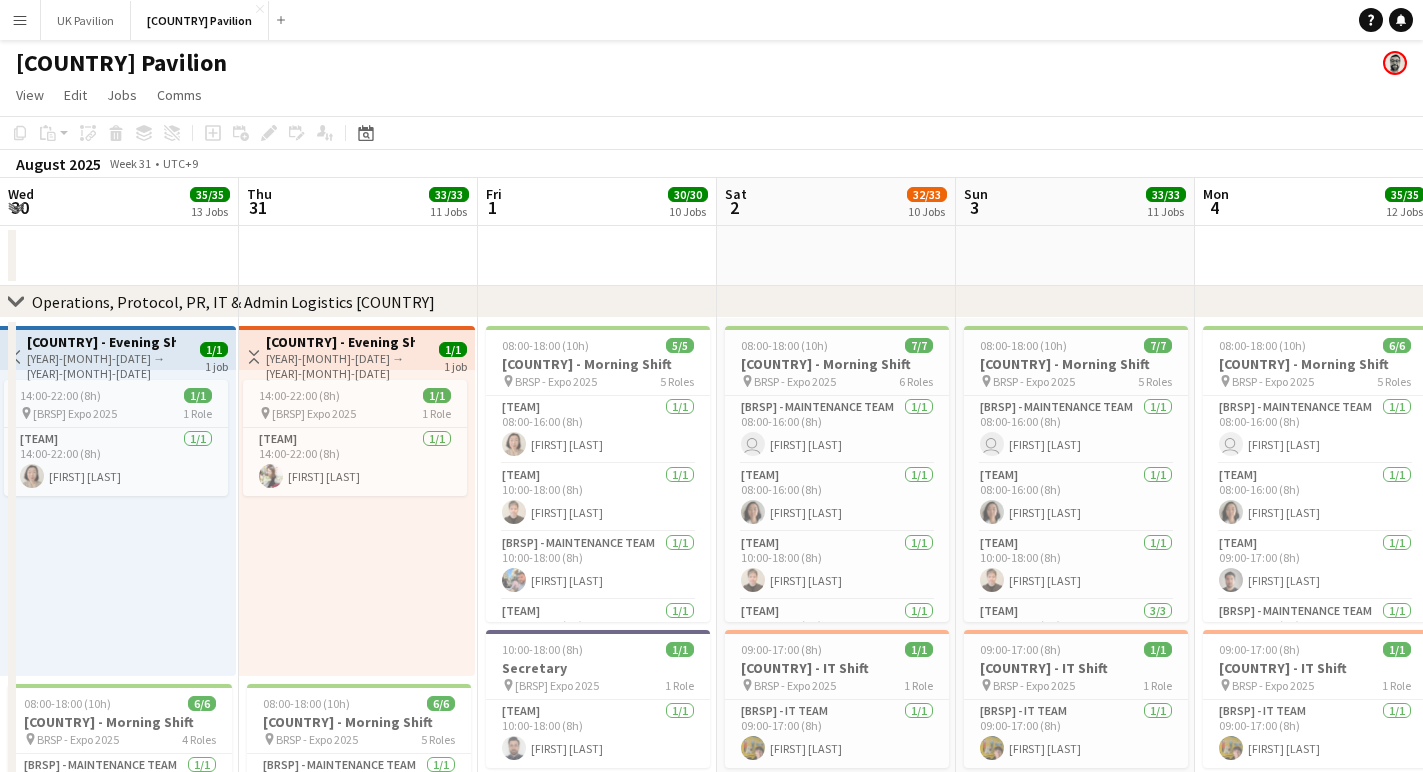 scroll, scrollTop: 0, scrollLeft: 0, axis: both 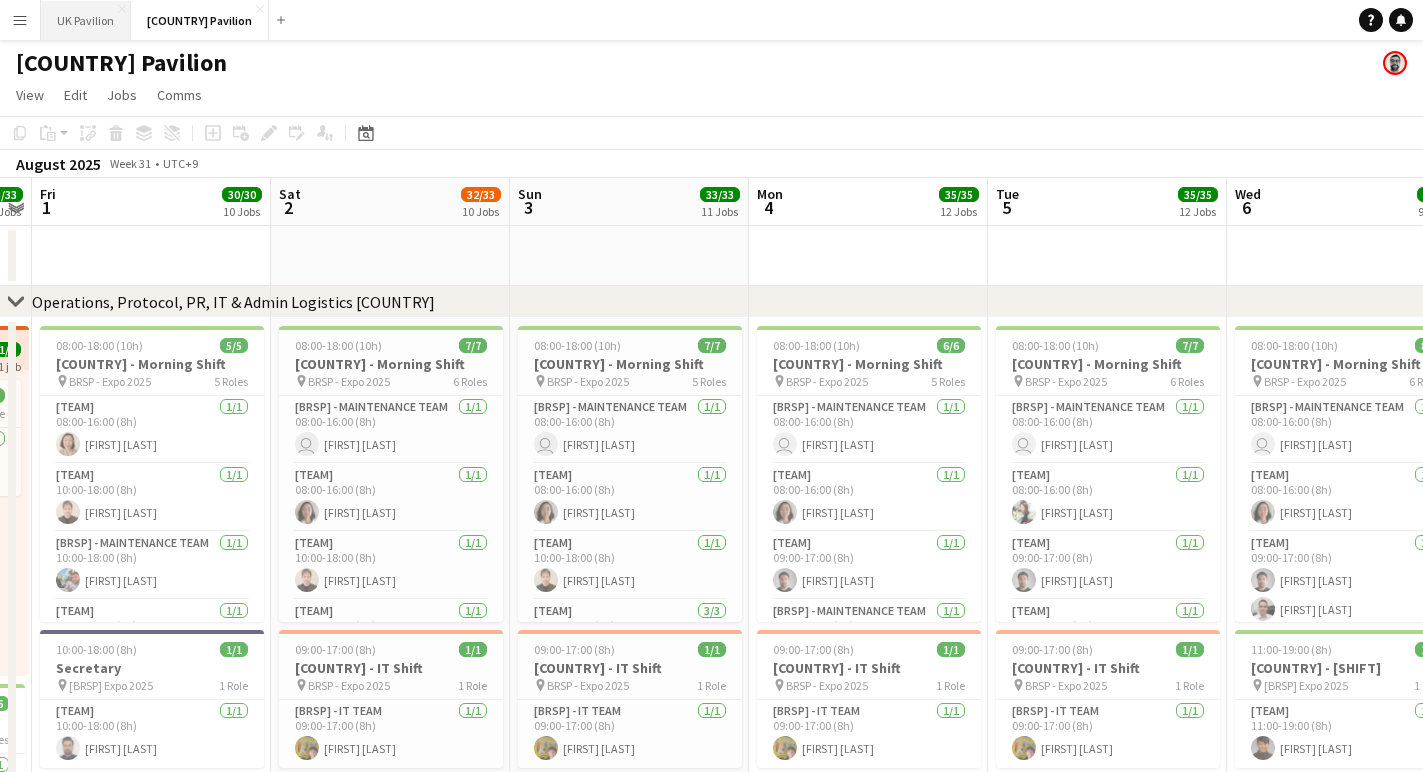 click on "UK Pavilion
Close" at bounding box center [86, 20] 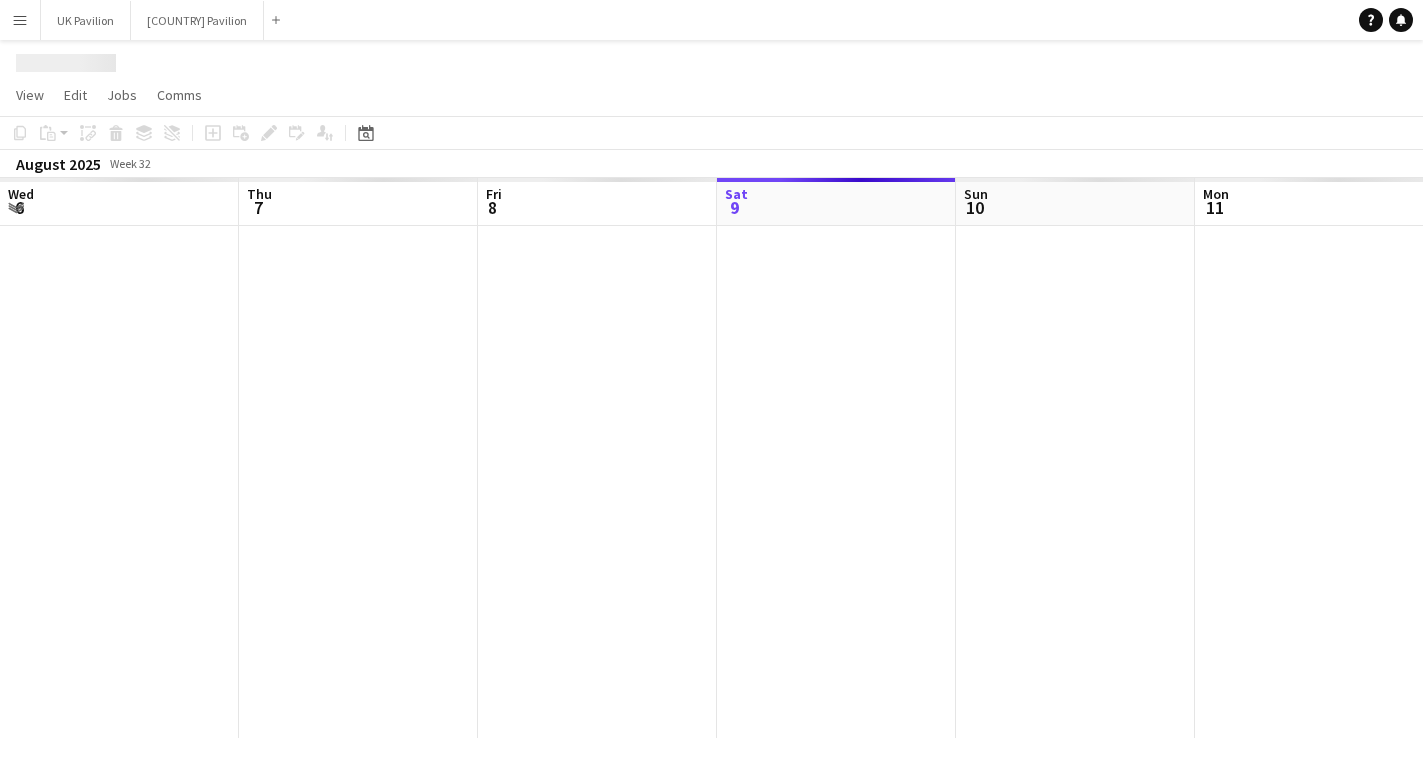 scroll, scrollTop: 0, scrollLeft: 478, axis: horizontal 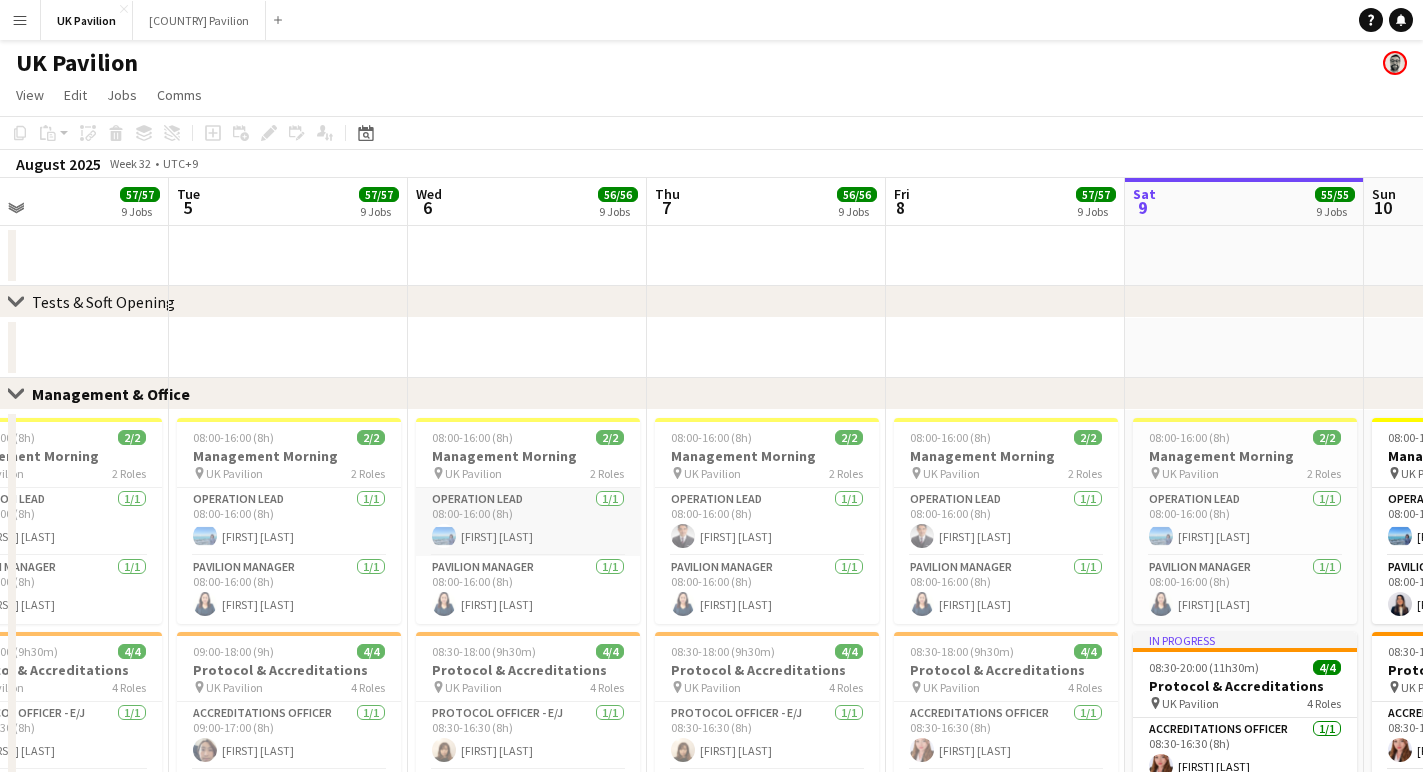 drag, startPoint x: 531, startPoint y: 526, endPoint x: 528, endPoint y: 561, distance: 35.128338 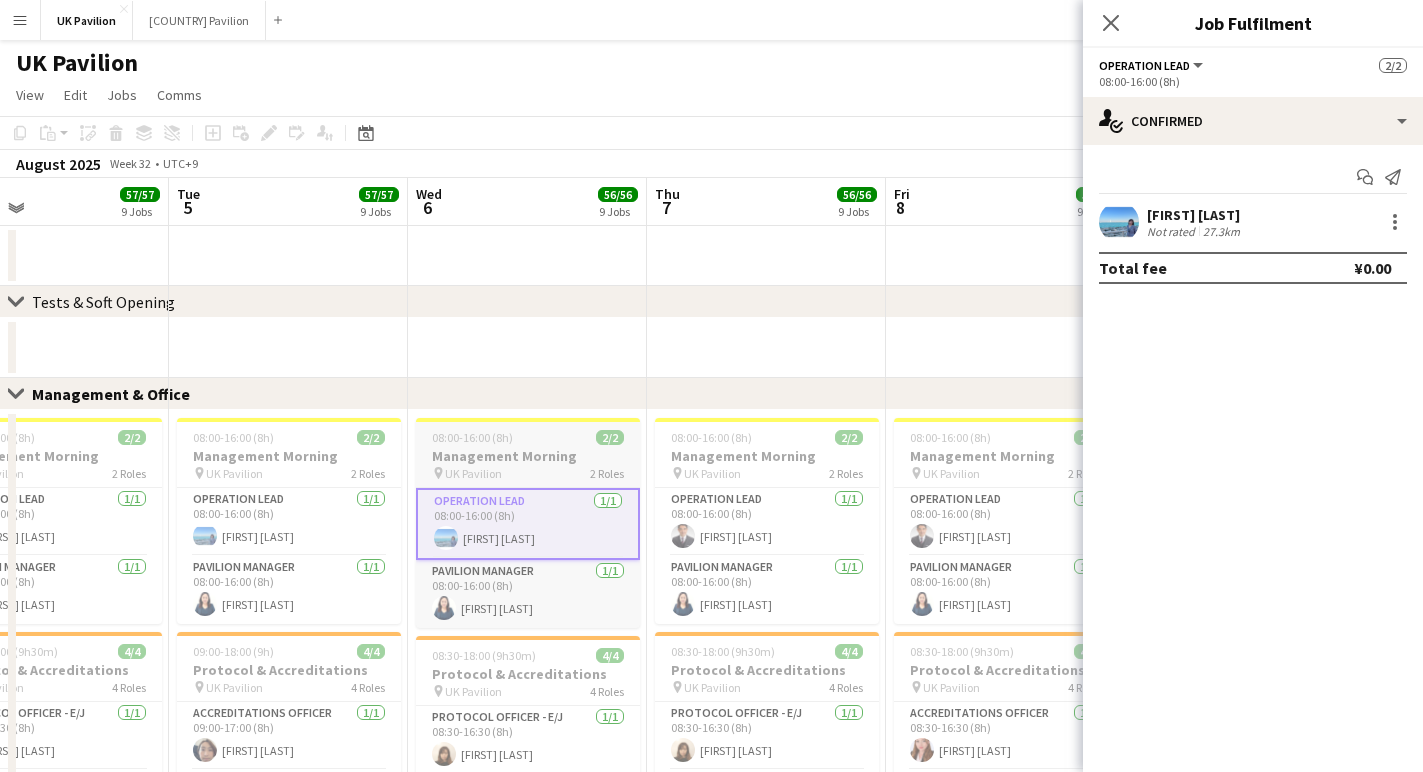 click on "Management Morning" at bounding box center (528, 456) 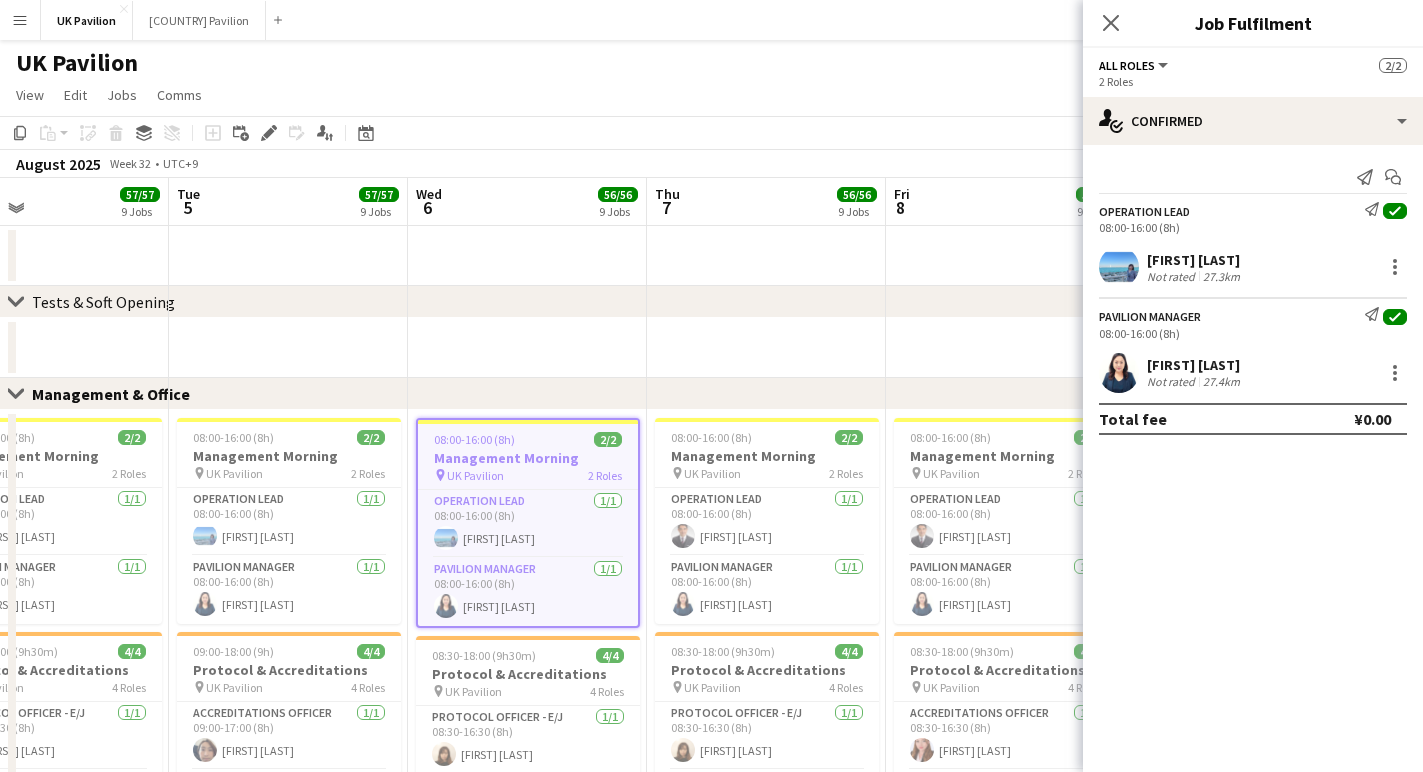 click at bounding box center (527, 256) 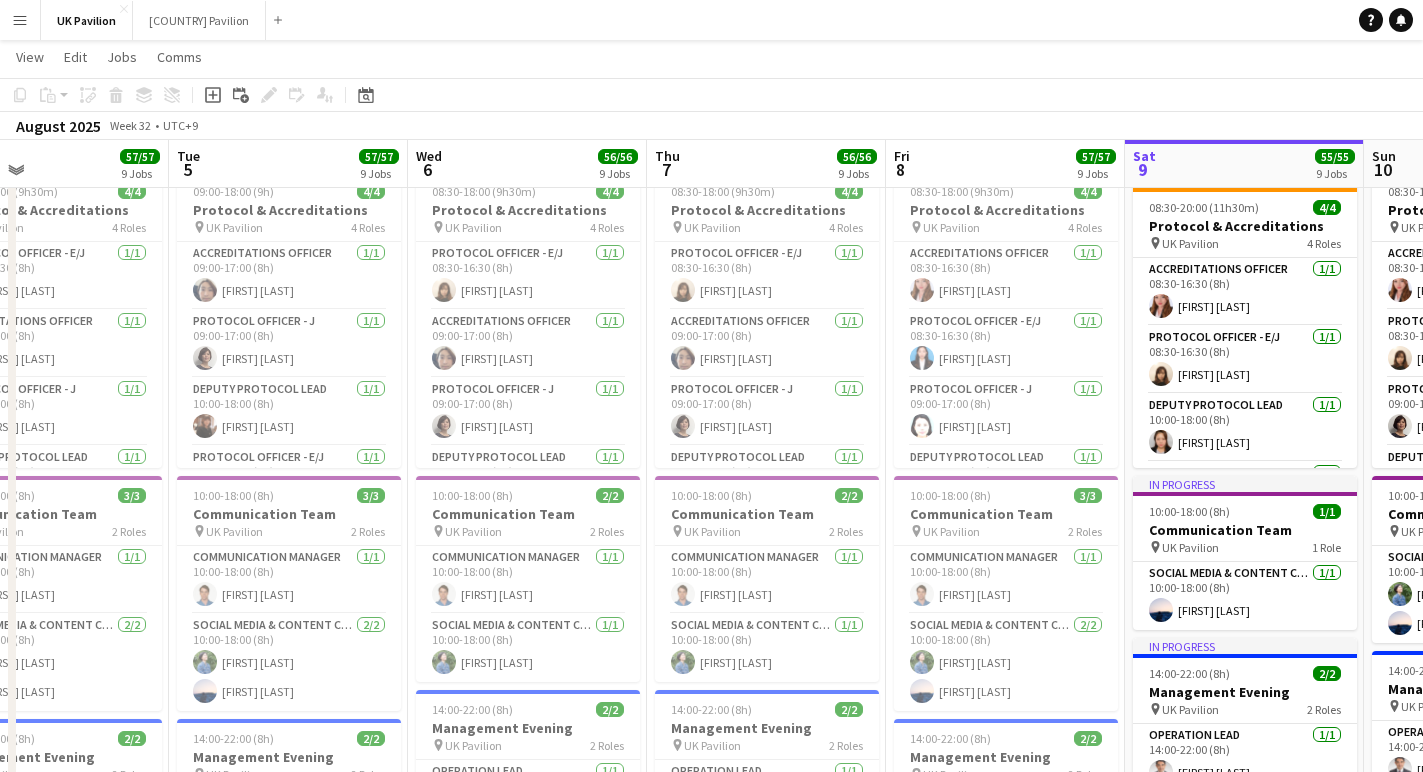 scroll, scrollTop: 468, scrollLeft: 0, axis: vertical 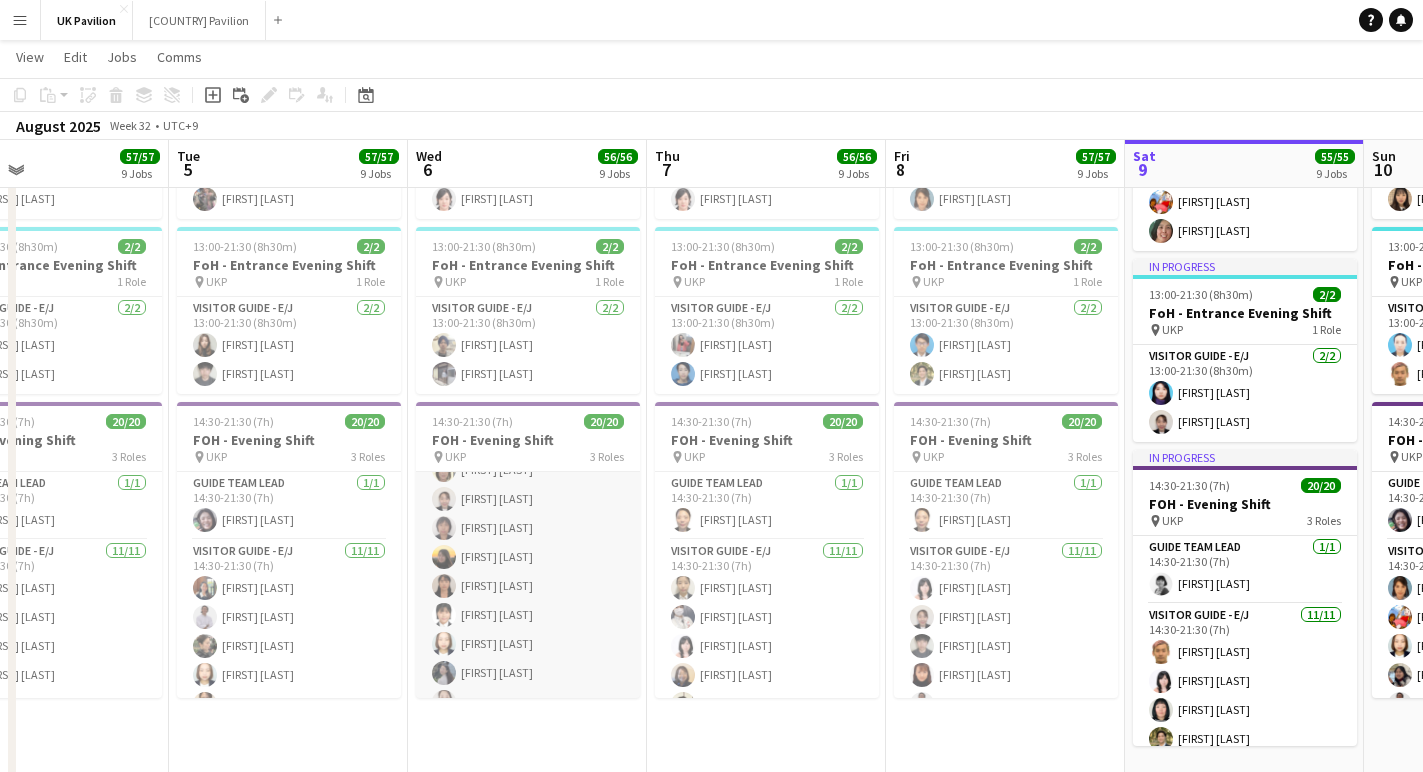 click on "Visitor Guide - E/J   11/11   14:30-21:30 (7h)
[FIRST] [LAST] [FIRST] [LAST] [FIRST] [LAST] [FIRST] [LAST] [FIRST] [LAST] [FIRST] [LAST] [FIRST] [LAST] [FIRST] [LAST] [FIRST] [LAST] [FIRST] [LAST]" at bounding box center (528, 572) 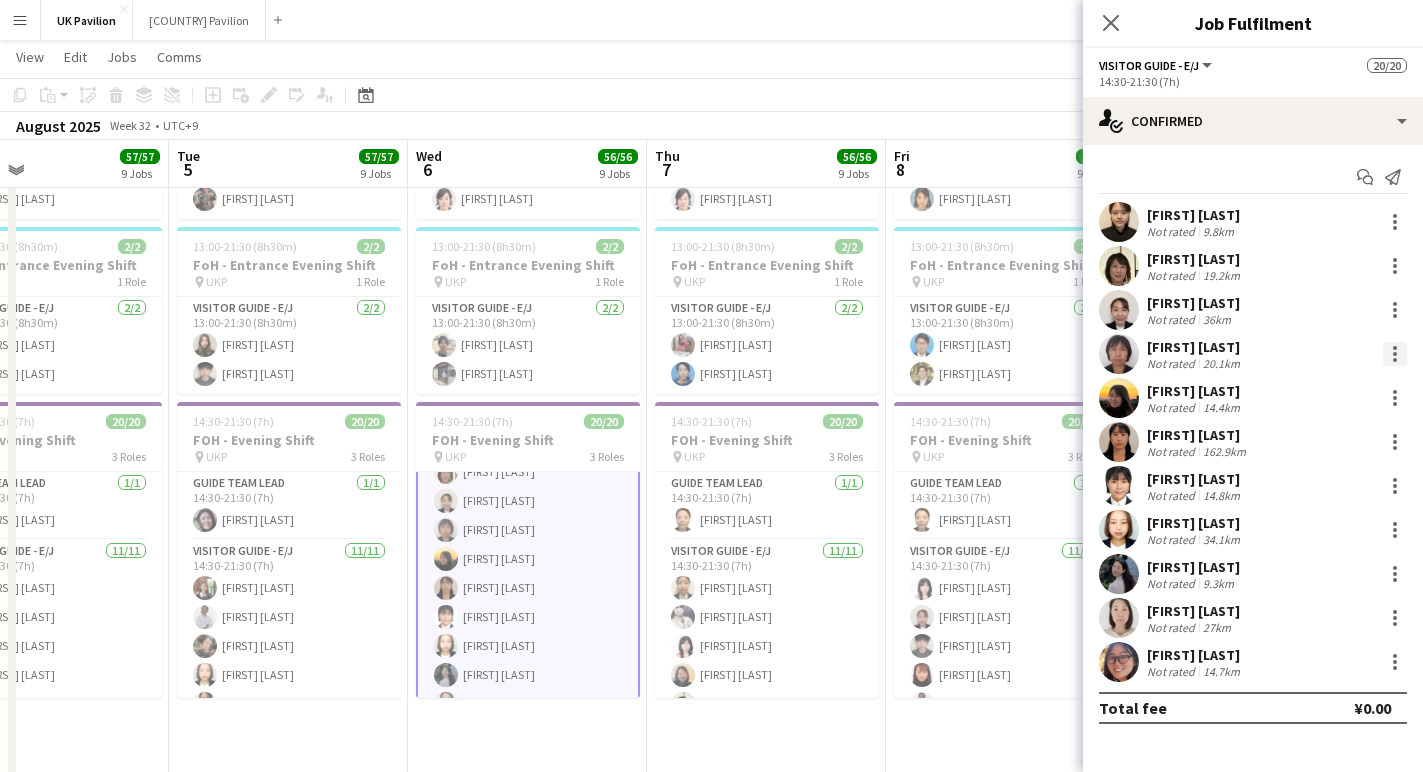 click at bounding box center [1395, 354] 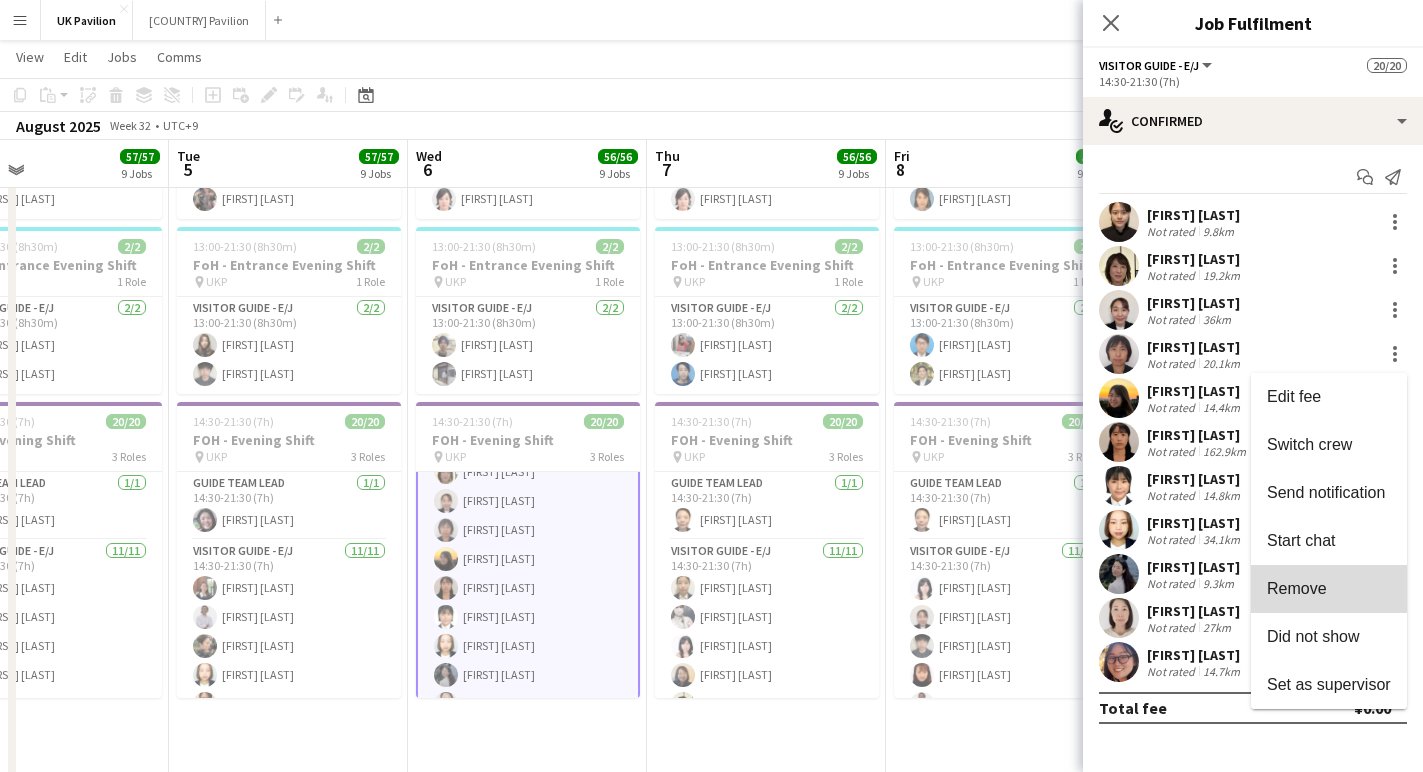 click on "Remove" at bounding box center (1297, 588) 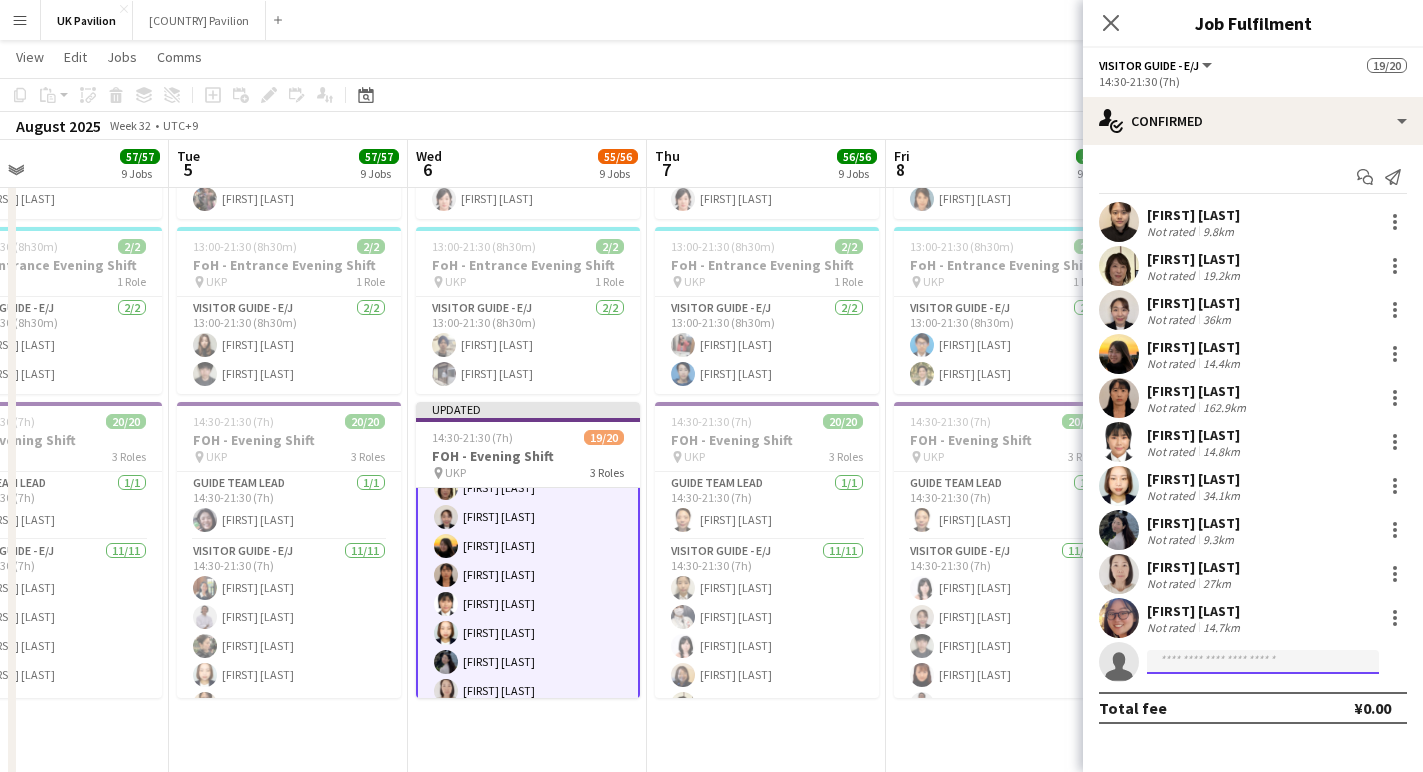 click 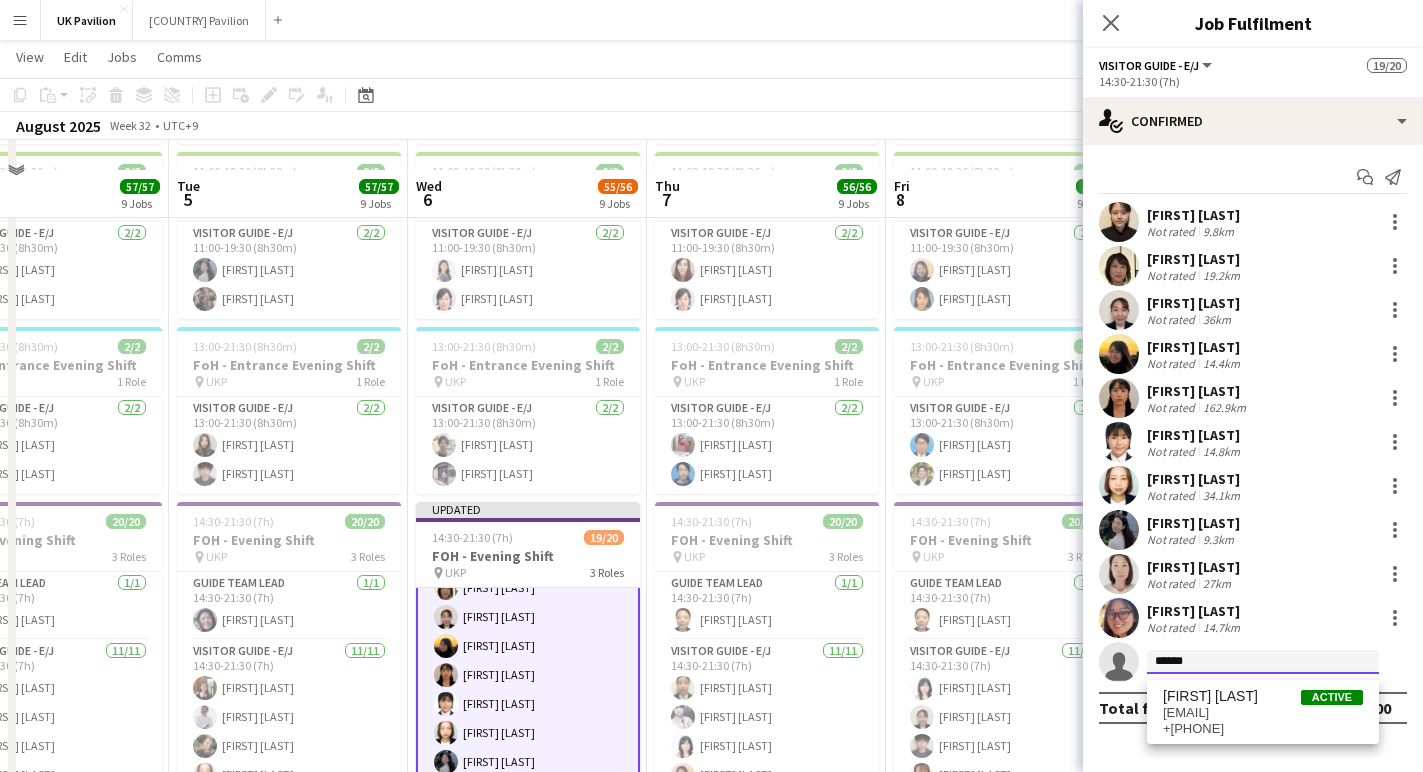 scroll, scrollTop: 1787, scrollLeft: 3, axis: both 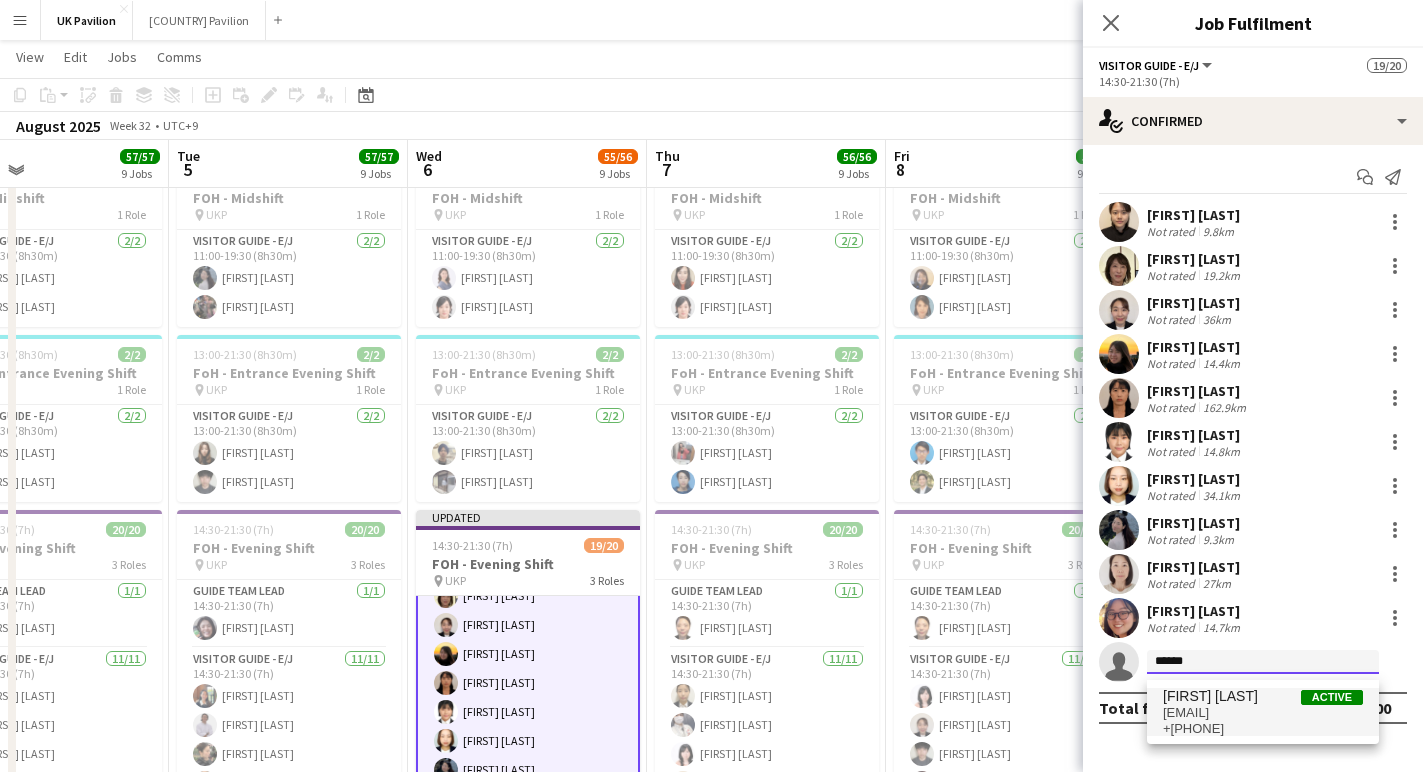 type on "******" 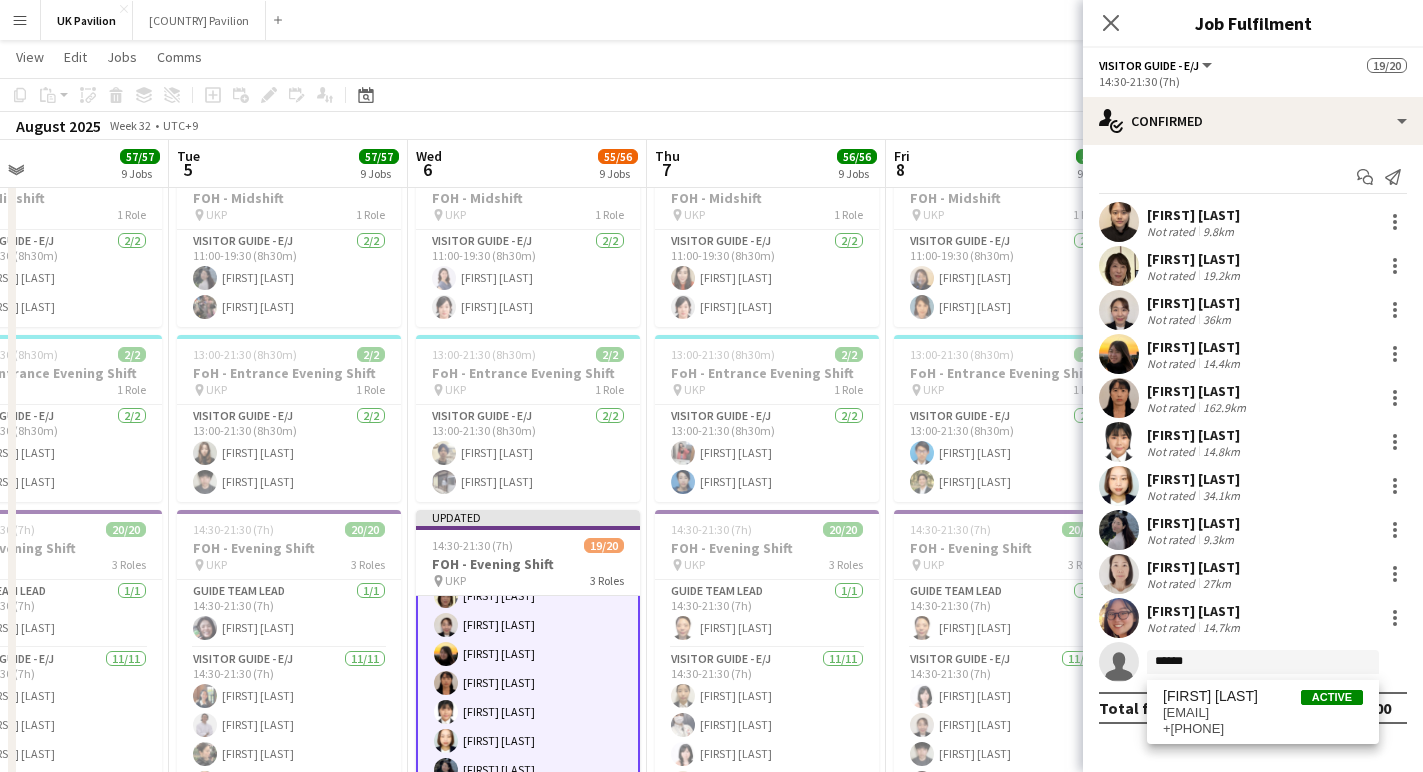 click on "[FIRST] [LAST]" at bounding box center [1210, 696] 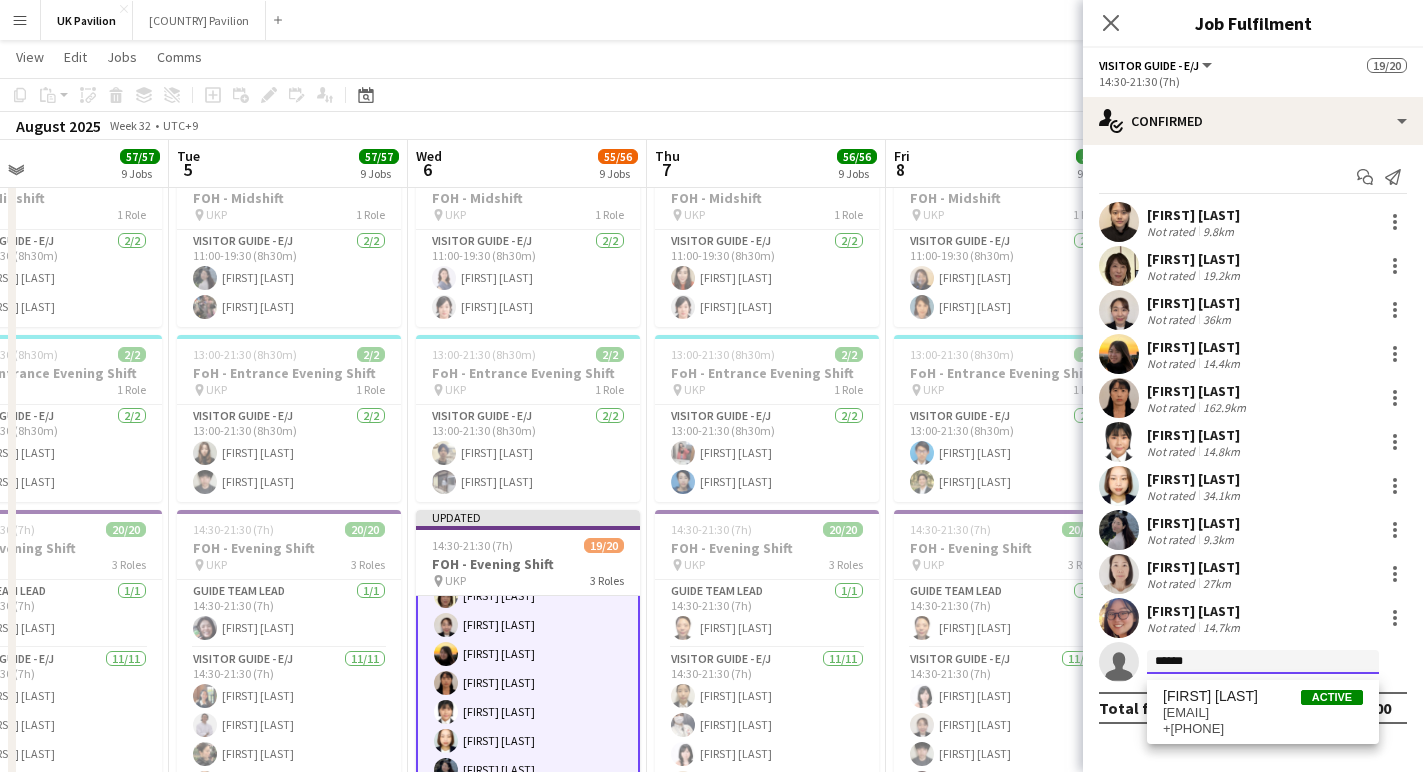 type 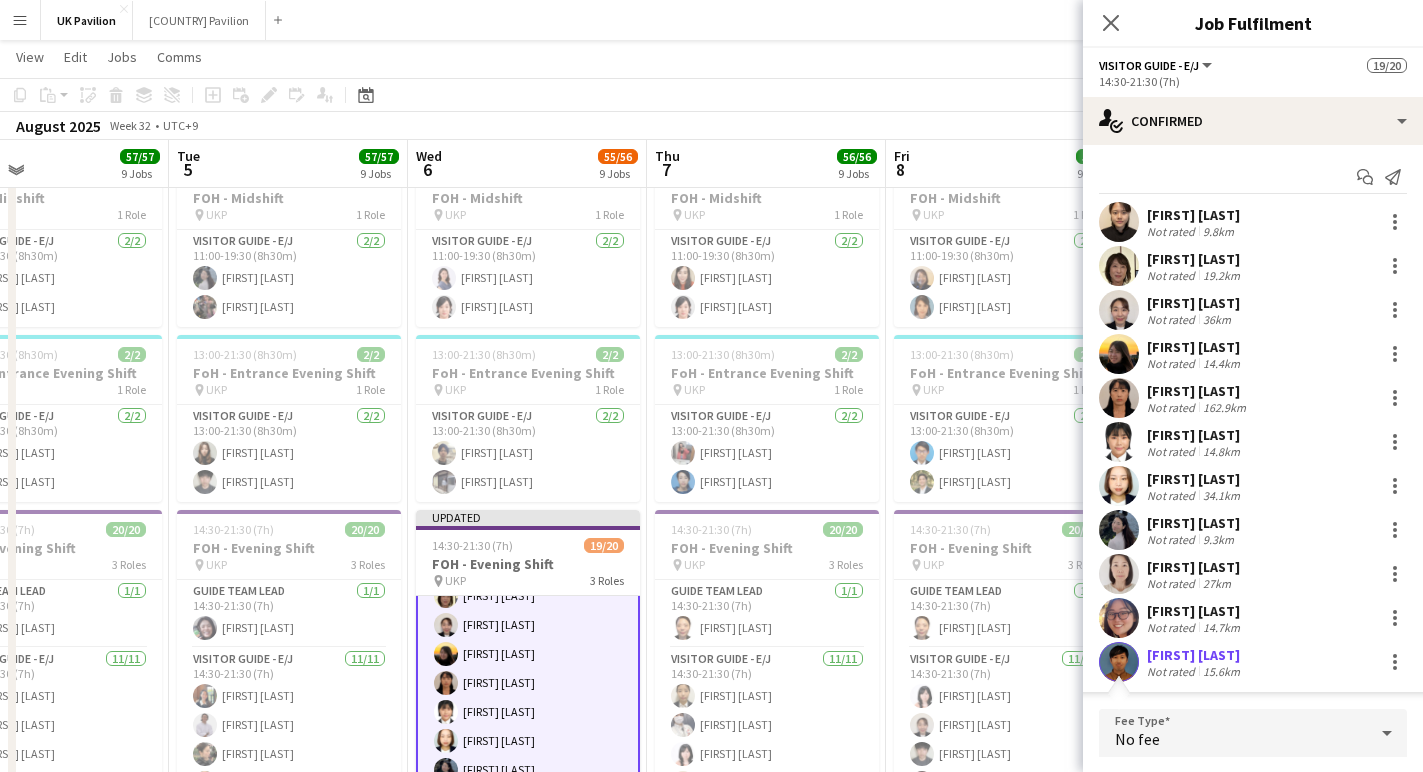 scroll, scrollTop: 1787, scrollLeft: 0, axis: vertical 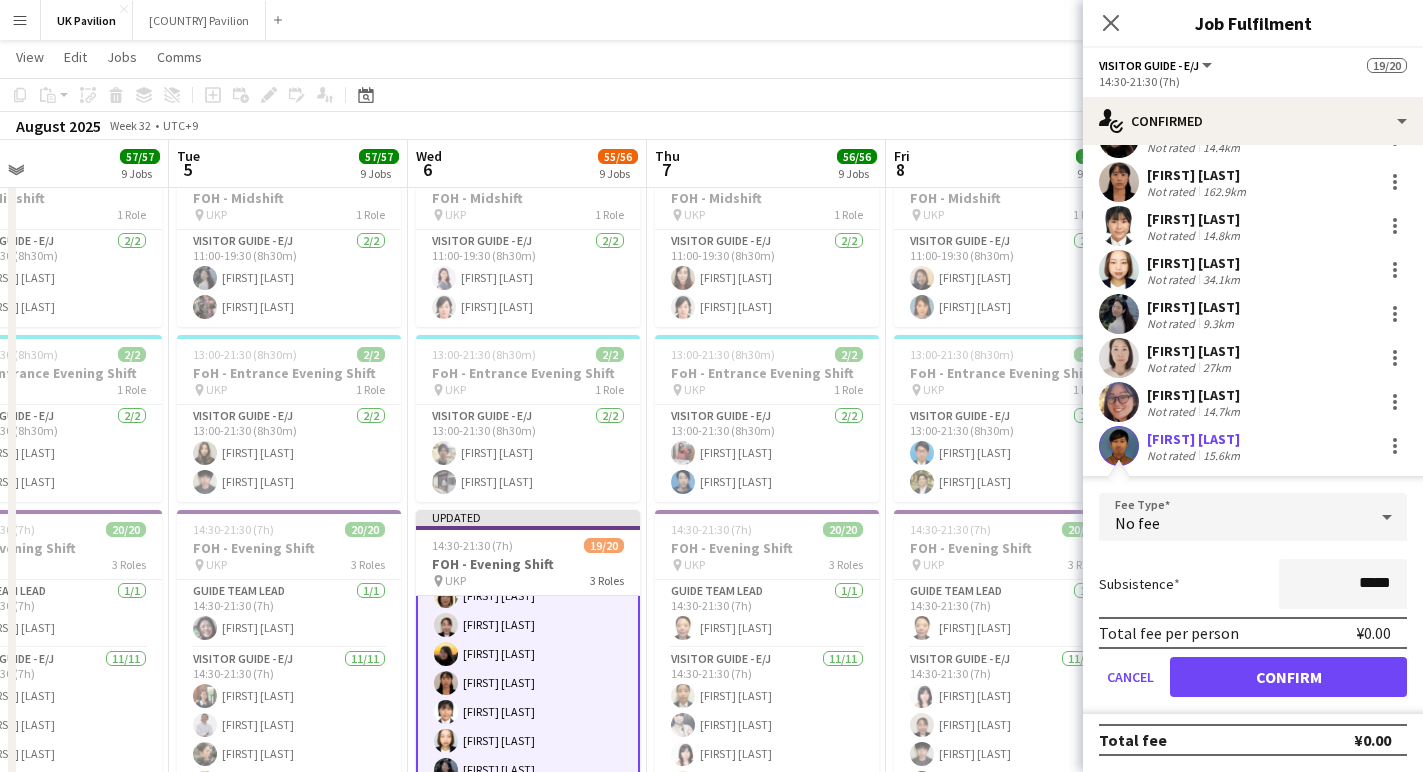 click on "Confirm" at bounding box center (1288, 677) 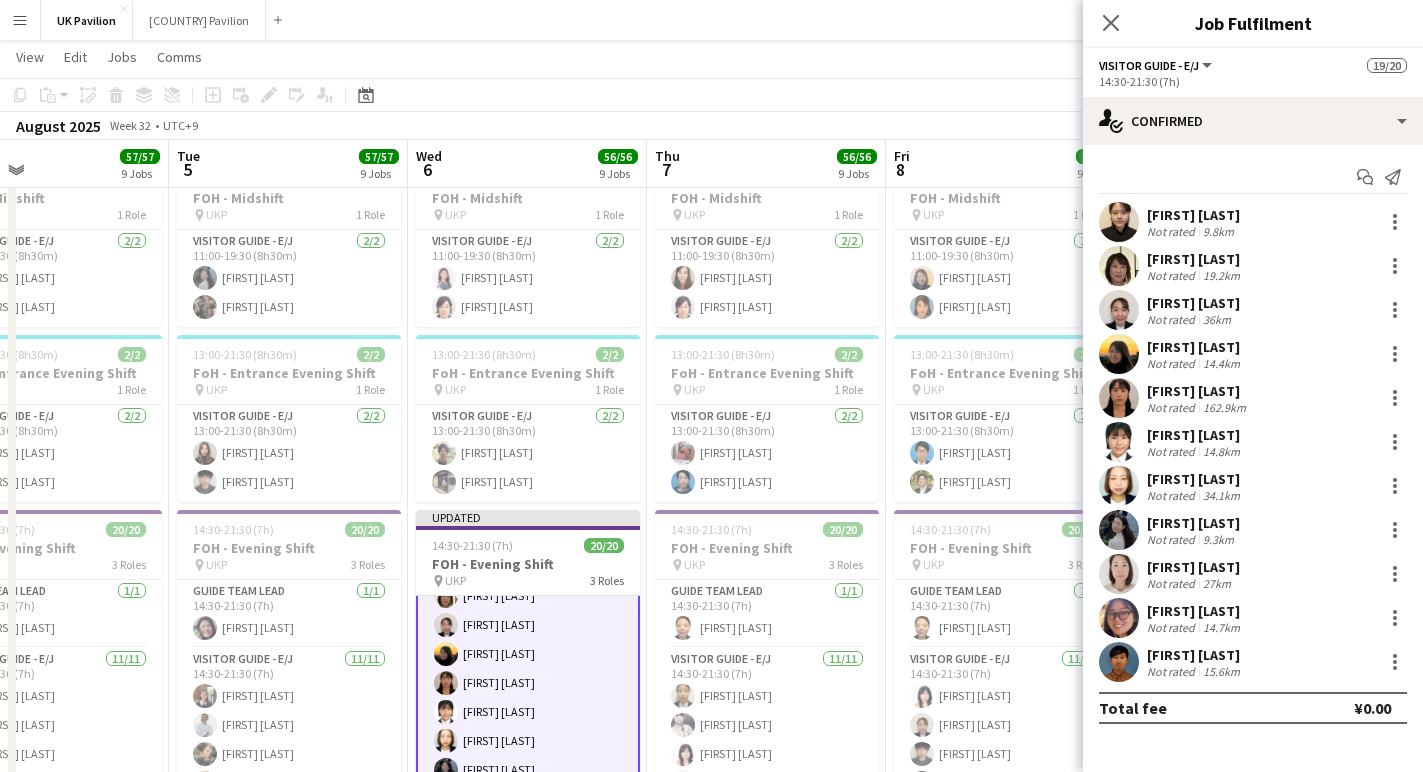 scroll, scrollTop: 0, scrollLeft: 0, axis: both 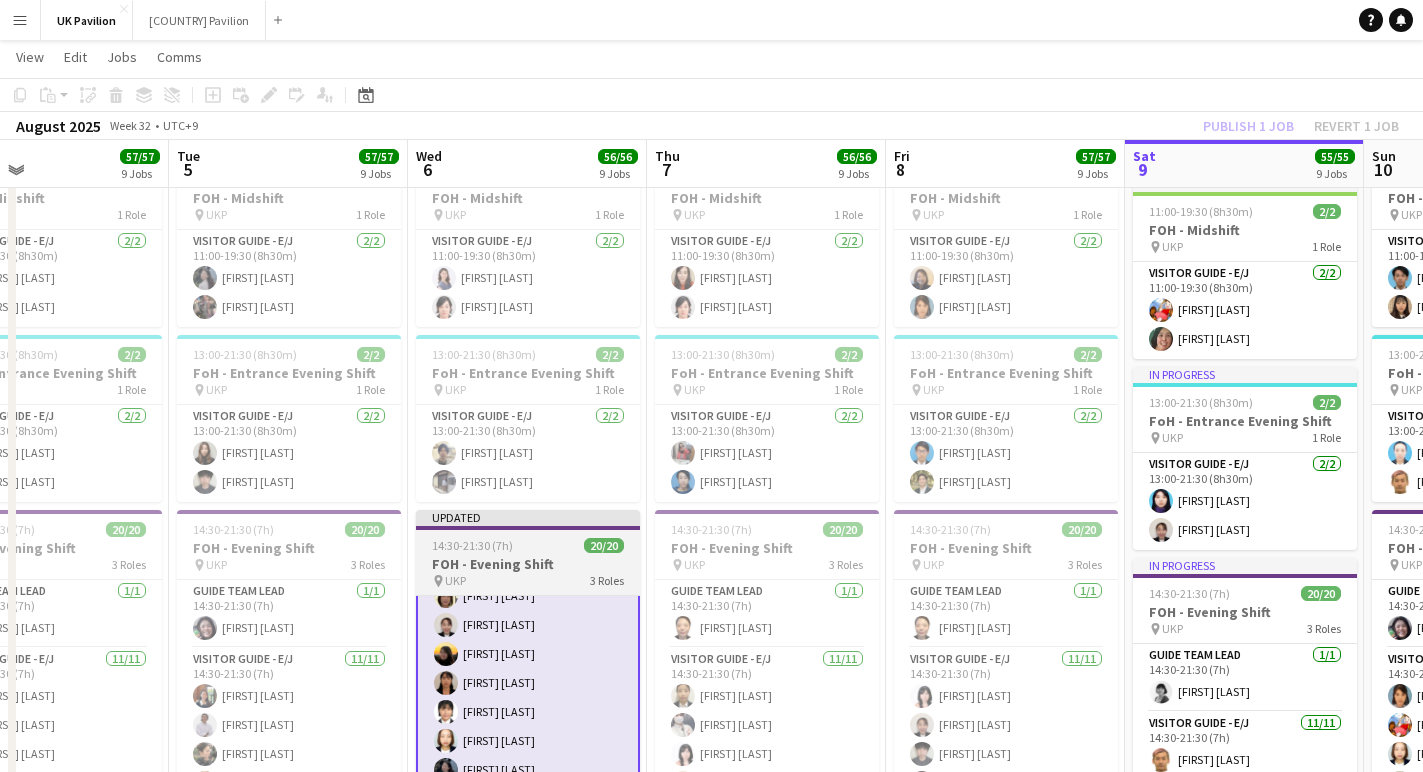 click on "FOH - Evening Shift" at bounding box center [528, 564] 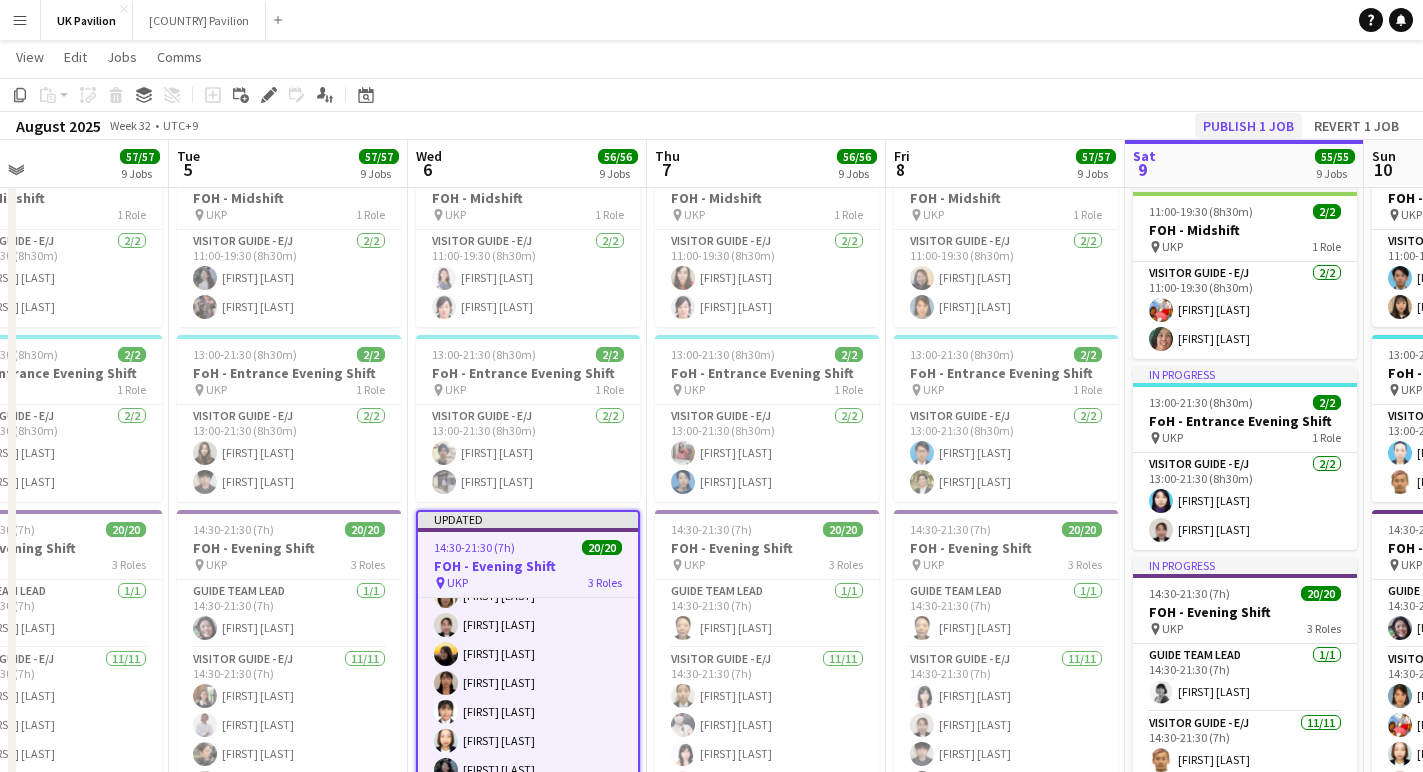 click on "Publish 1 job" 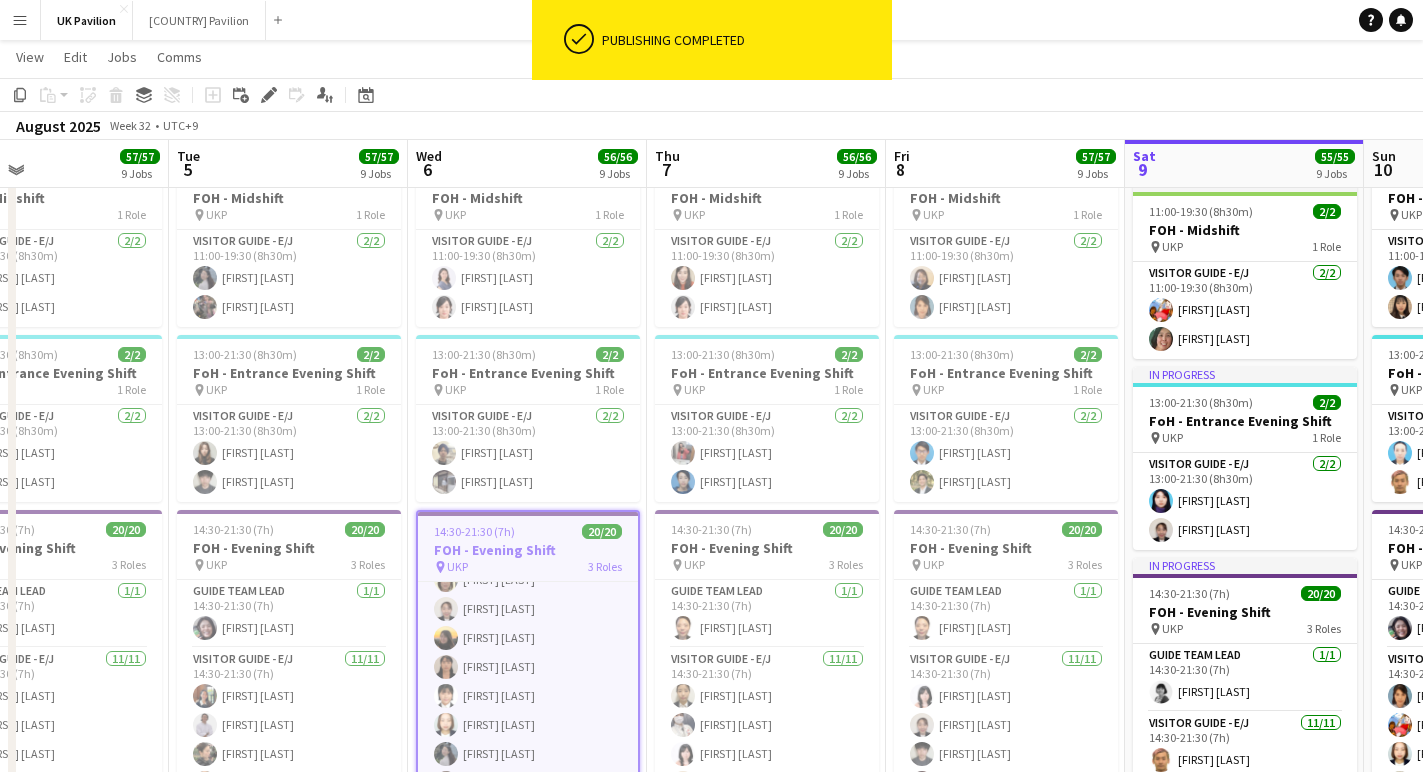 click on "Menu" at bounding box center [20, 20] 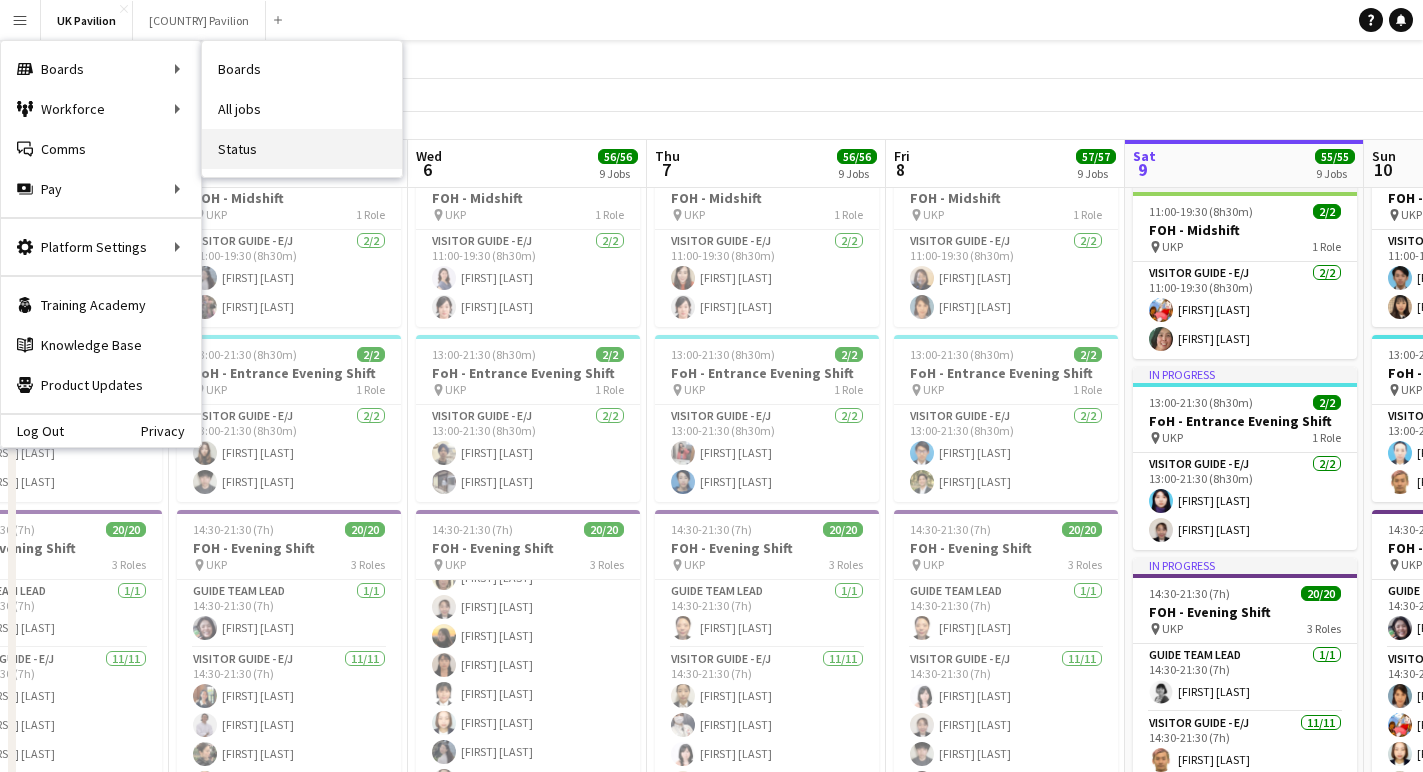 click on "Status" at bounding box center [302, 149] 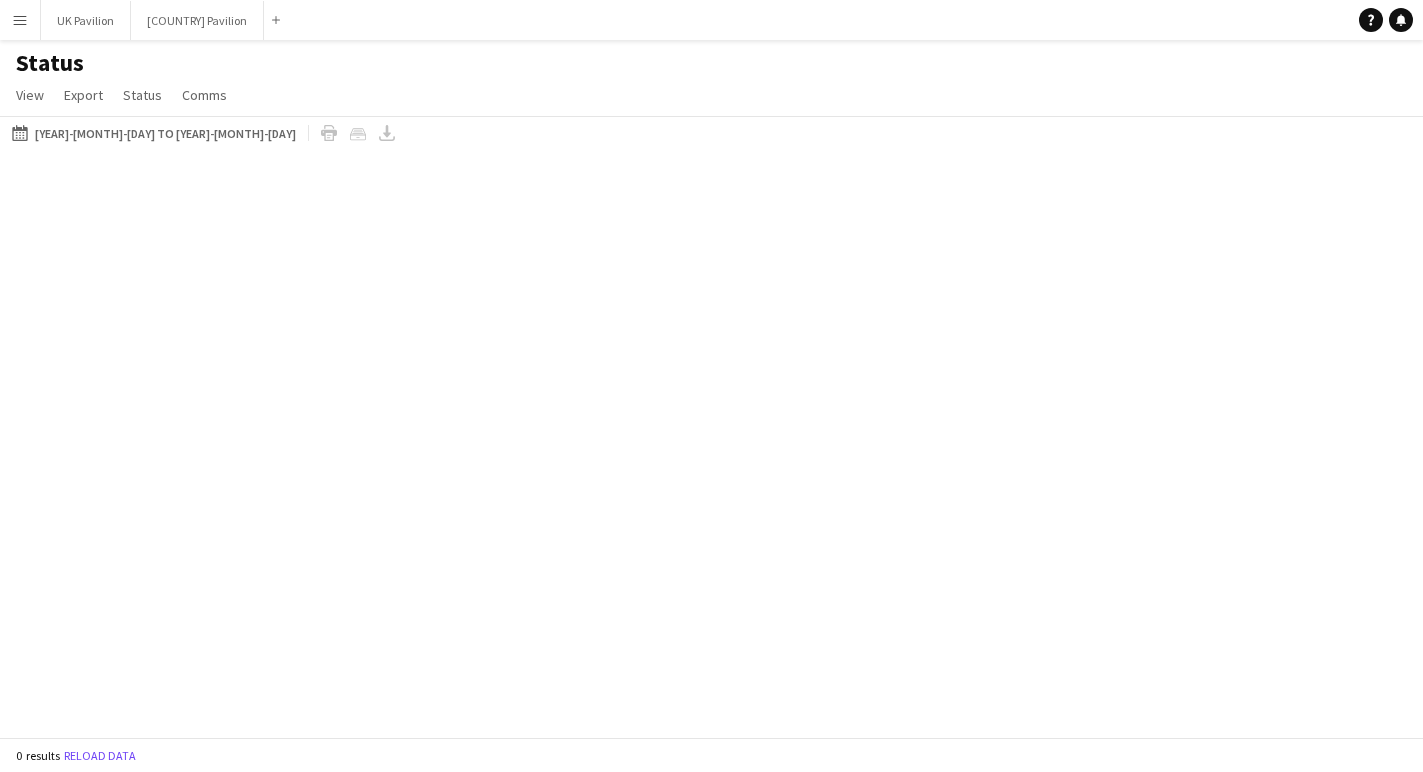 scroll, scrollTop: 0, scrollLeft: 0, axis: both 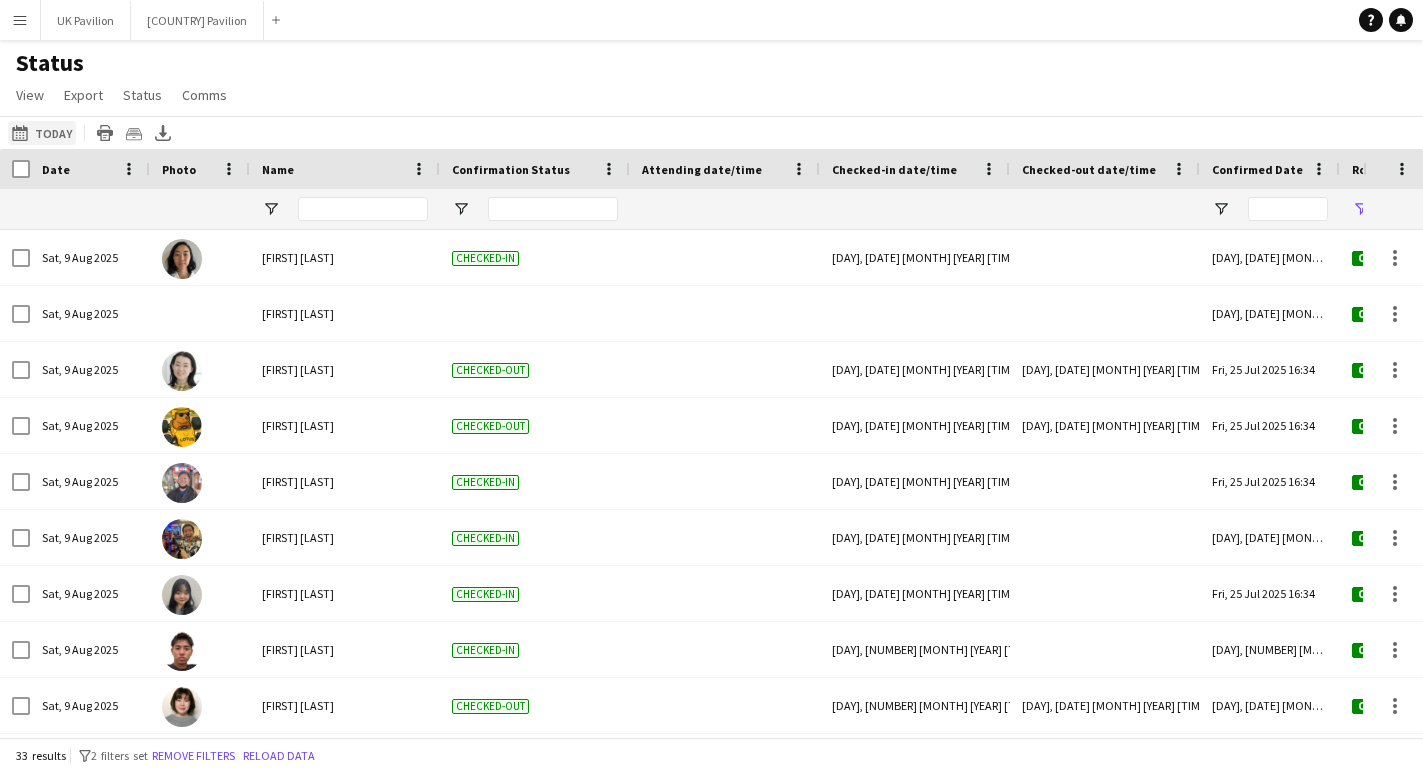 click on "[YEAR]-[MONTH]-[DATE] to [YEAR]-[MONTH]-[DATE]
Today" 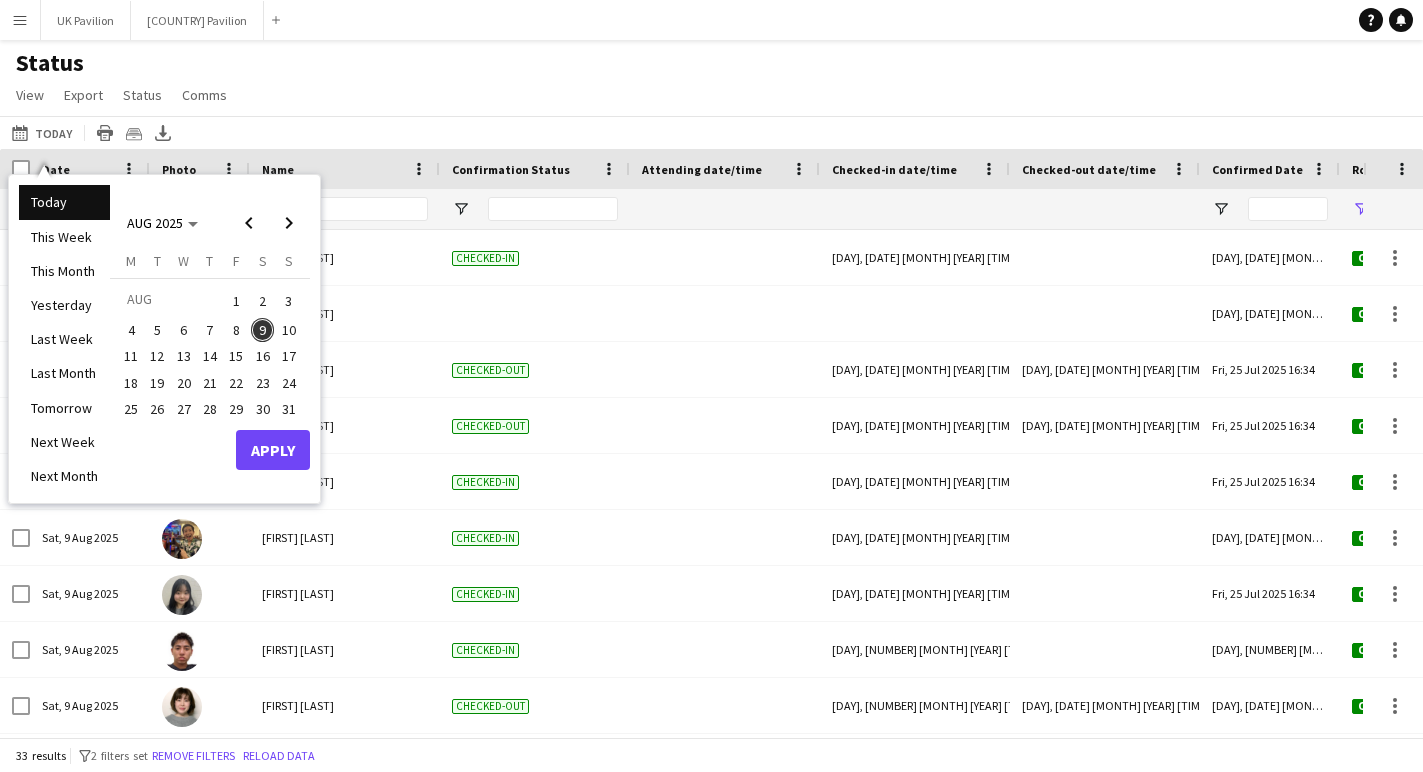 click on "6" at bounding box center (184, 330) 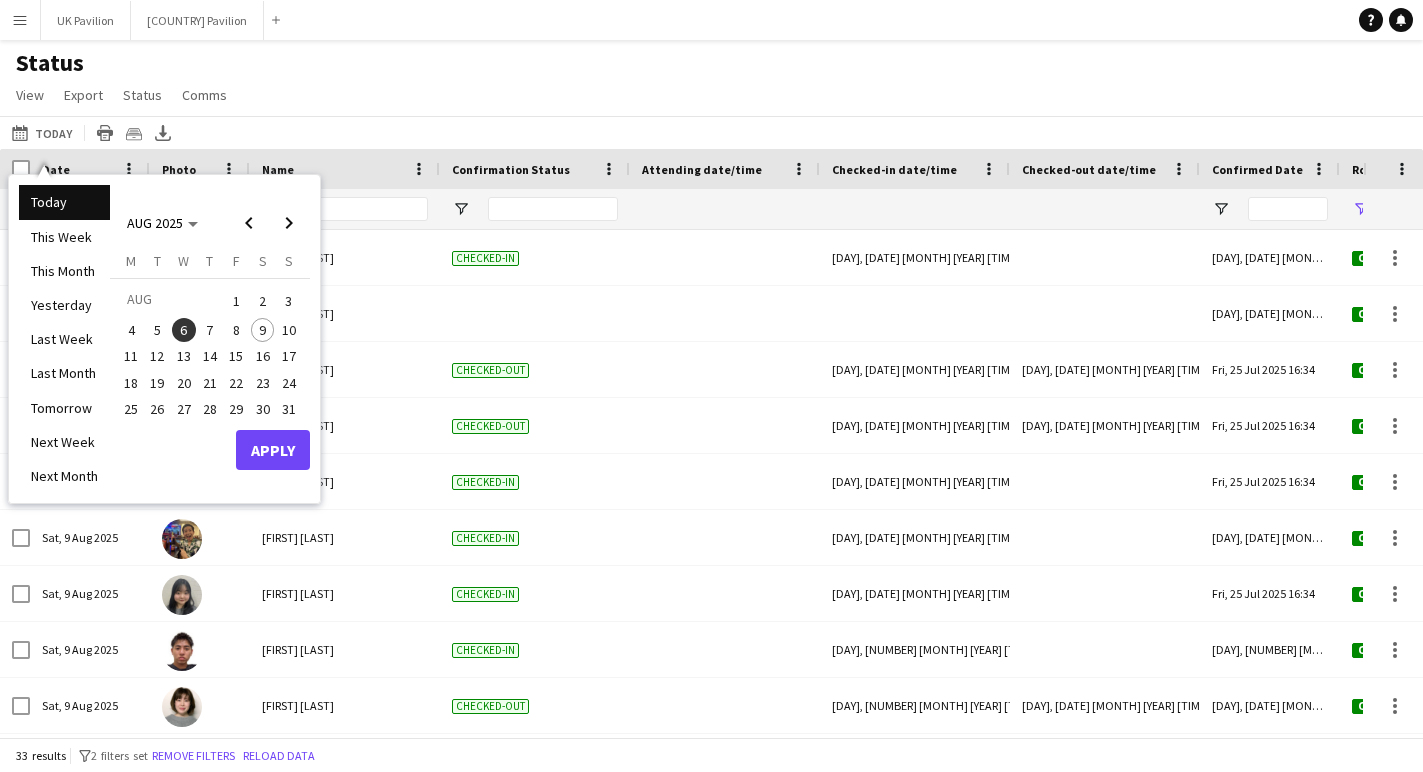 click on "Apply" at bounding box center [273, 450] 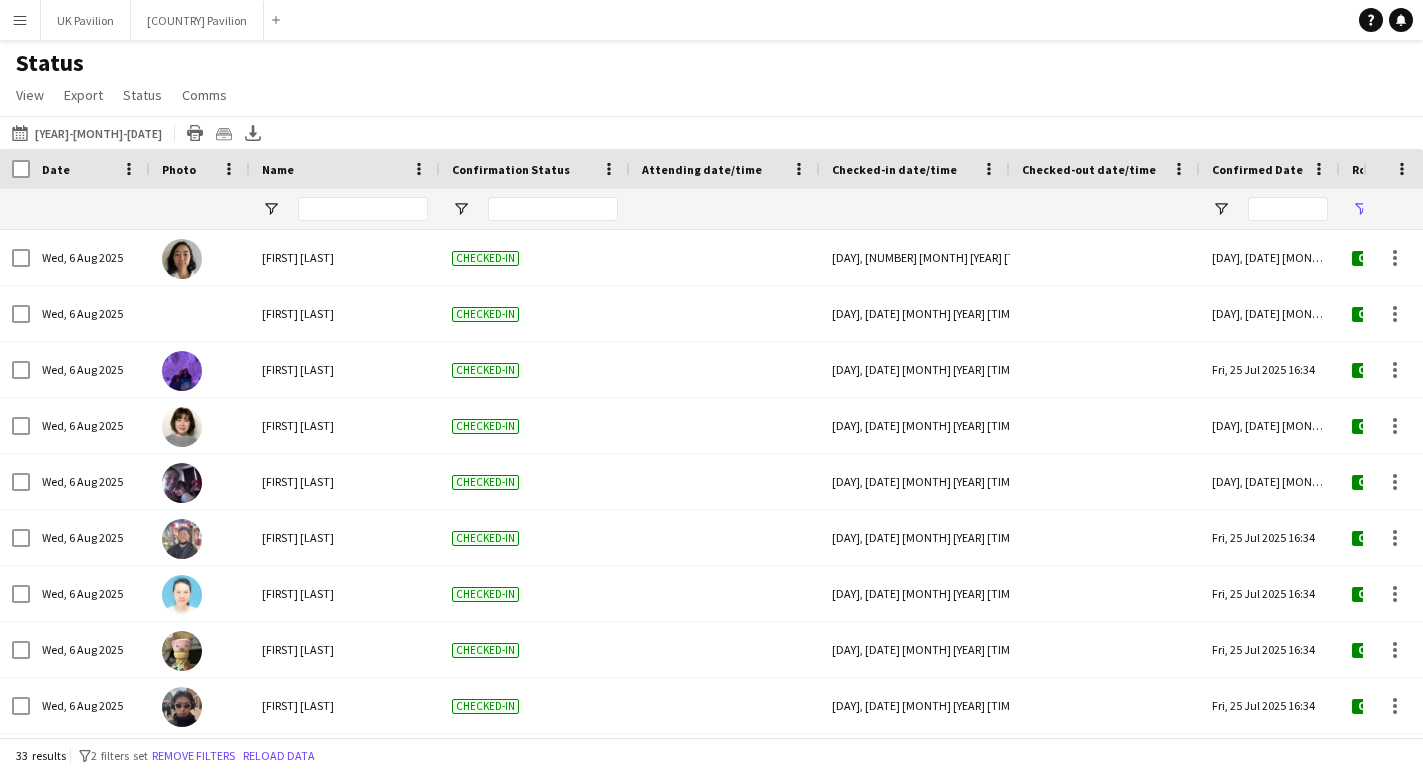 scroll, scrollTop: 0, scrollLeft: 130, axis: horizontal 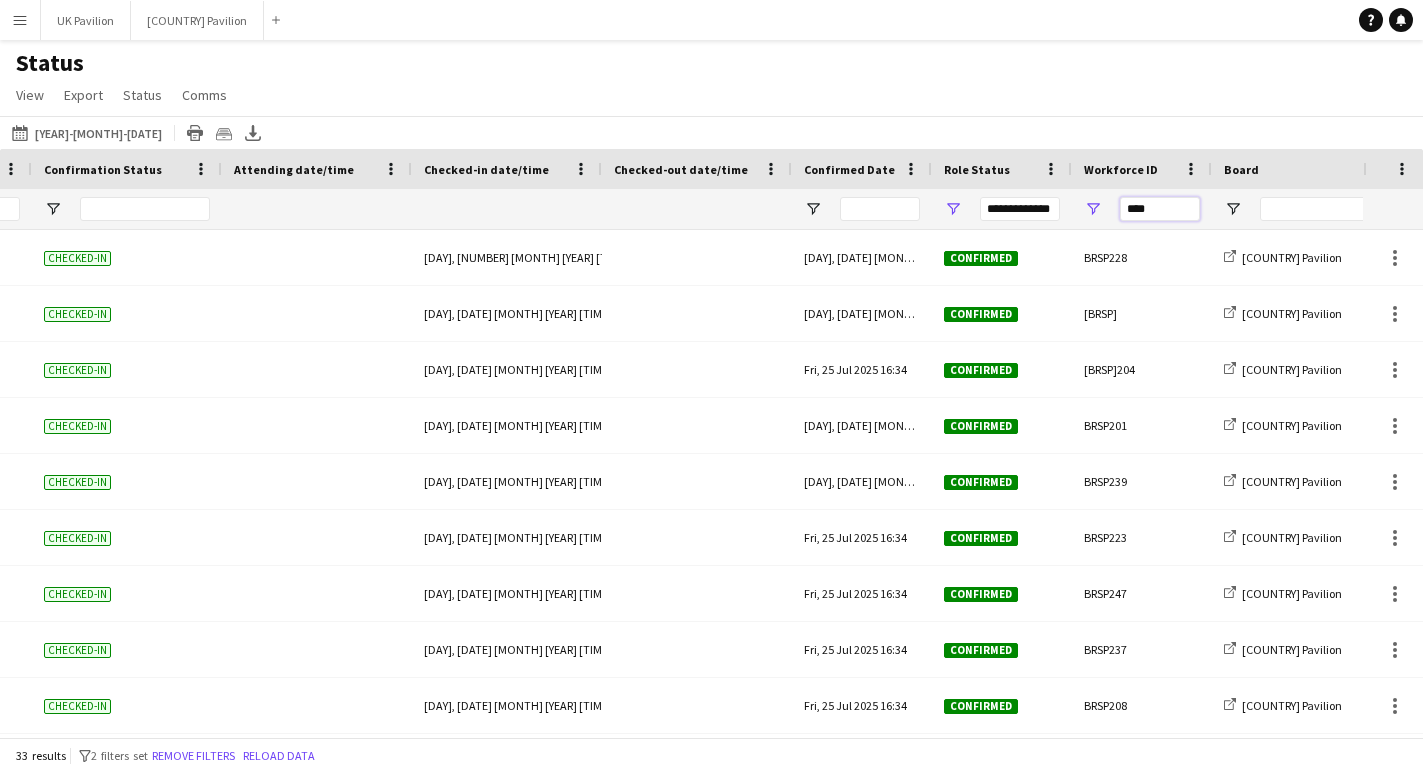 drag, startPoint x: 1156, startPoint y: 221, endPoint x: 1104, endPoint y: 219, distance: 52.03845 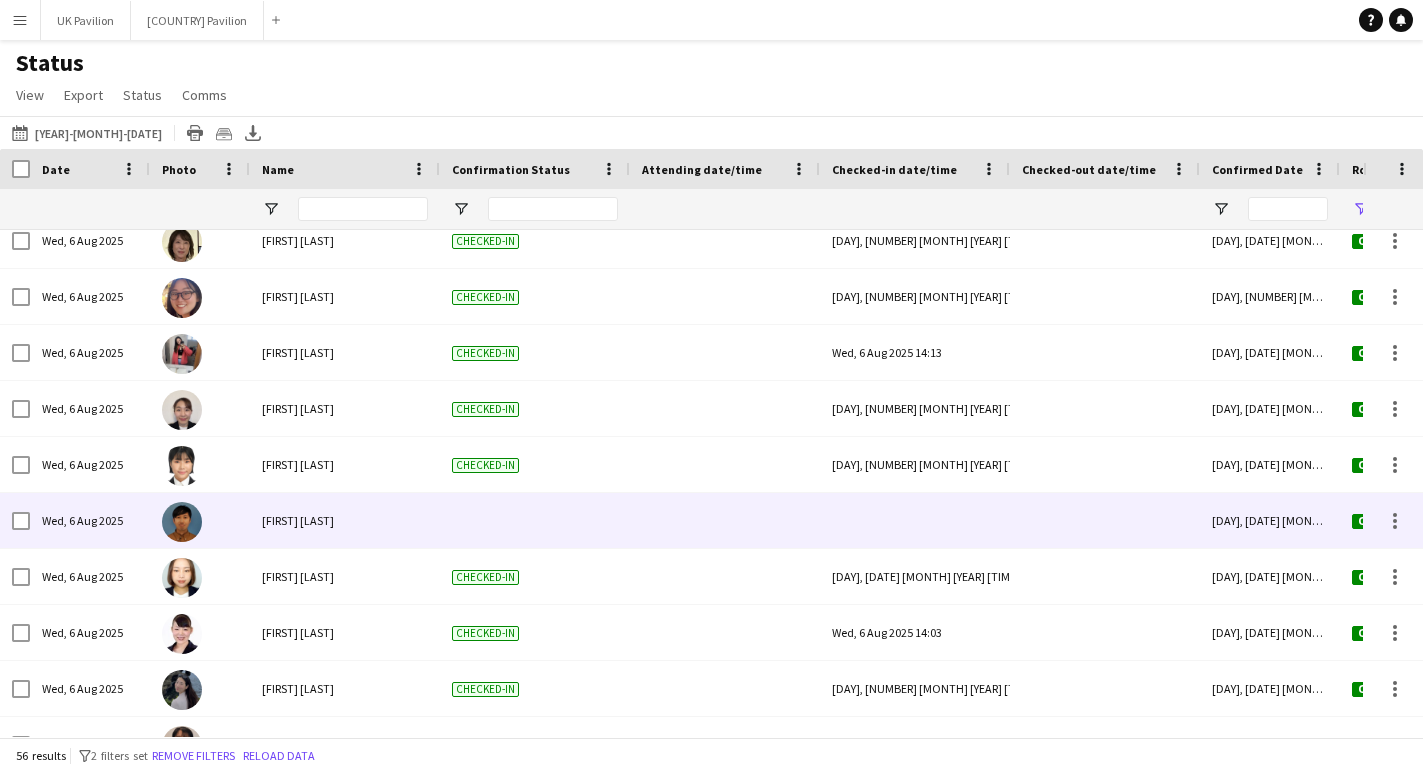 type on "***" 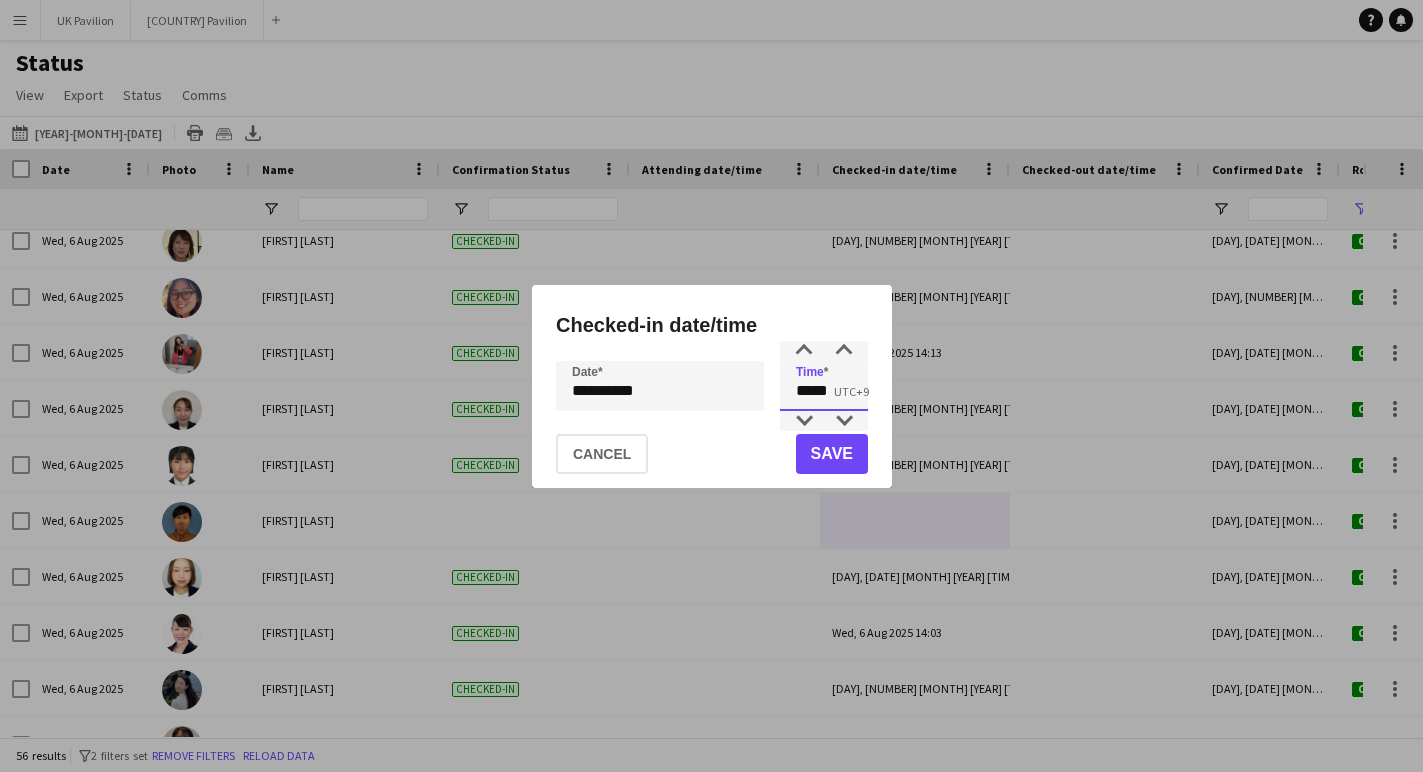 drag, startPoint x: 846, startPoint y: 394, endPoint x: 781, endPoint y: 394, distance: 65 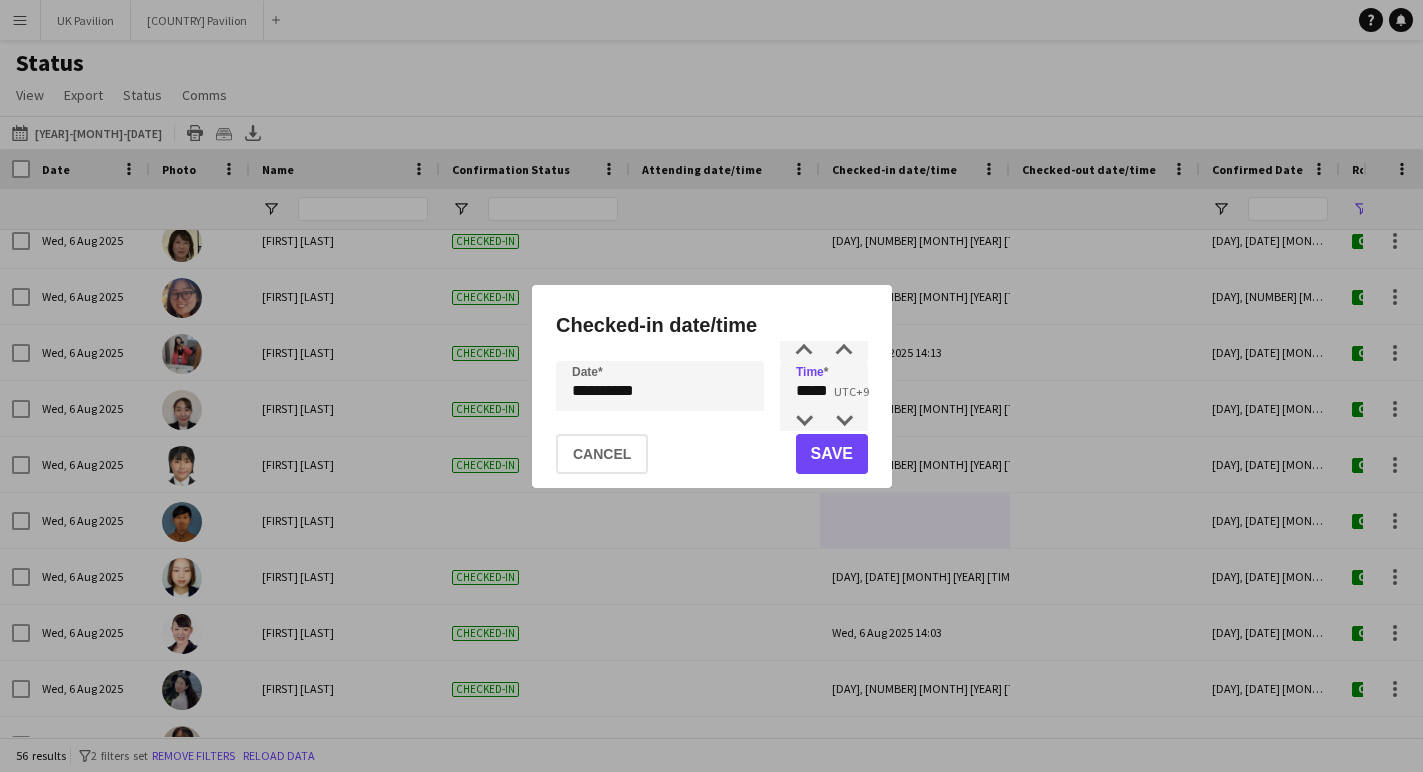 click on "**********" at bounding box center [711, 386] 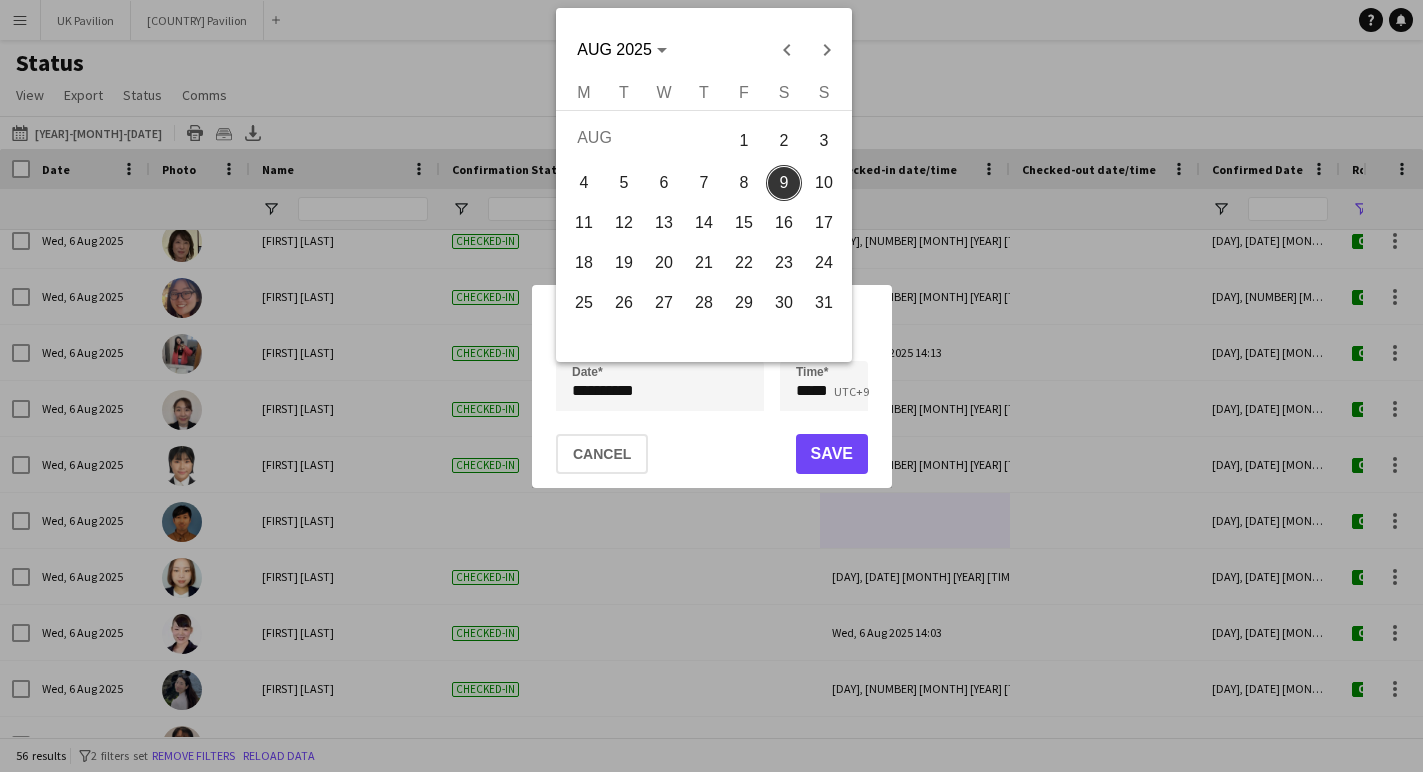 click on "6" at bounding box center (664, 183) 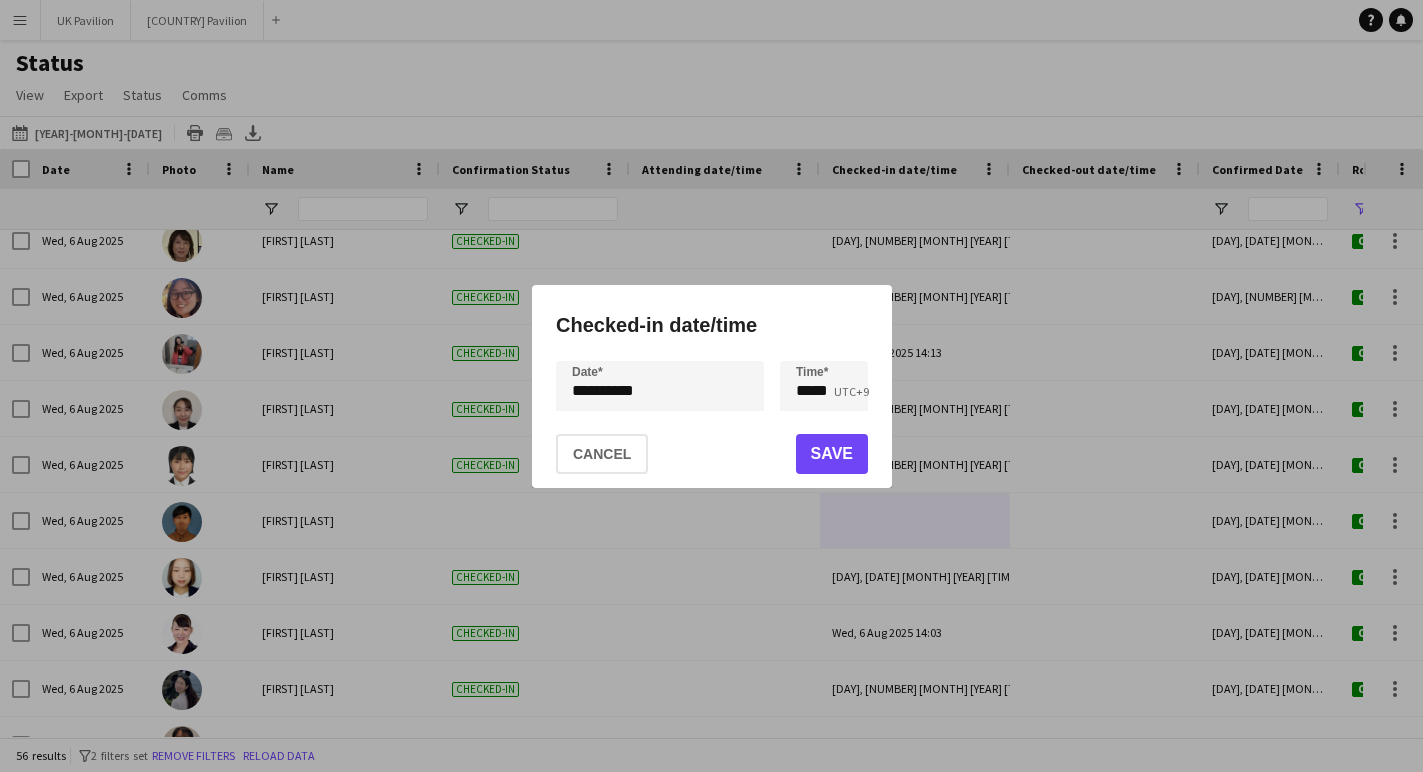click on "Save" 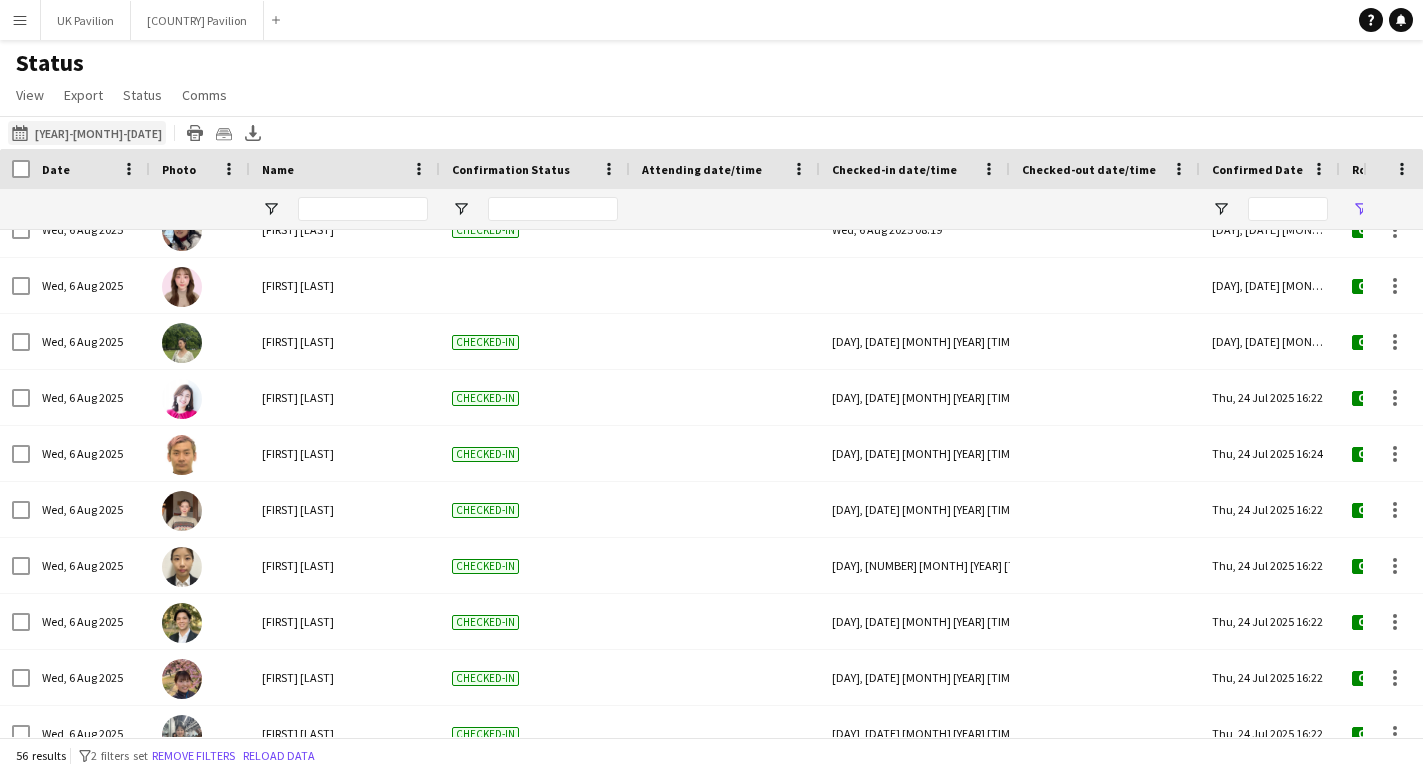 click on "[YEAR]-[MONTH]-[DATE] to [YEAR]-[MONTH]-[DATE]
[YEAR]-[MONTH]-[DATE]" 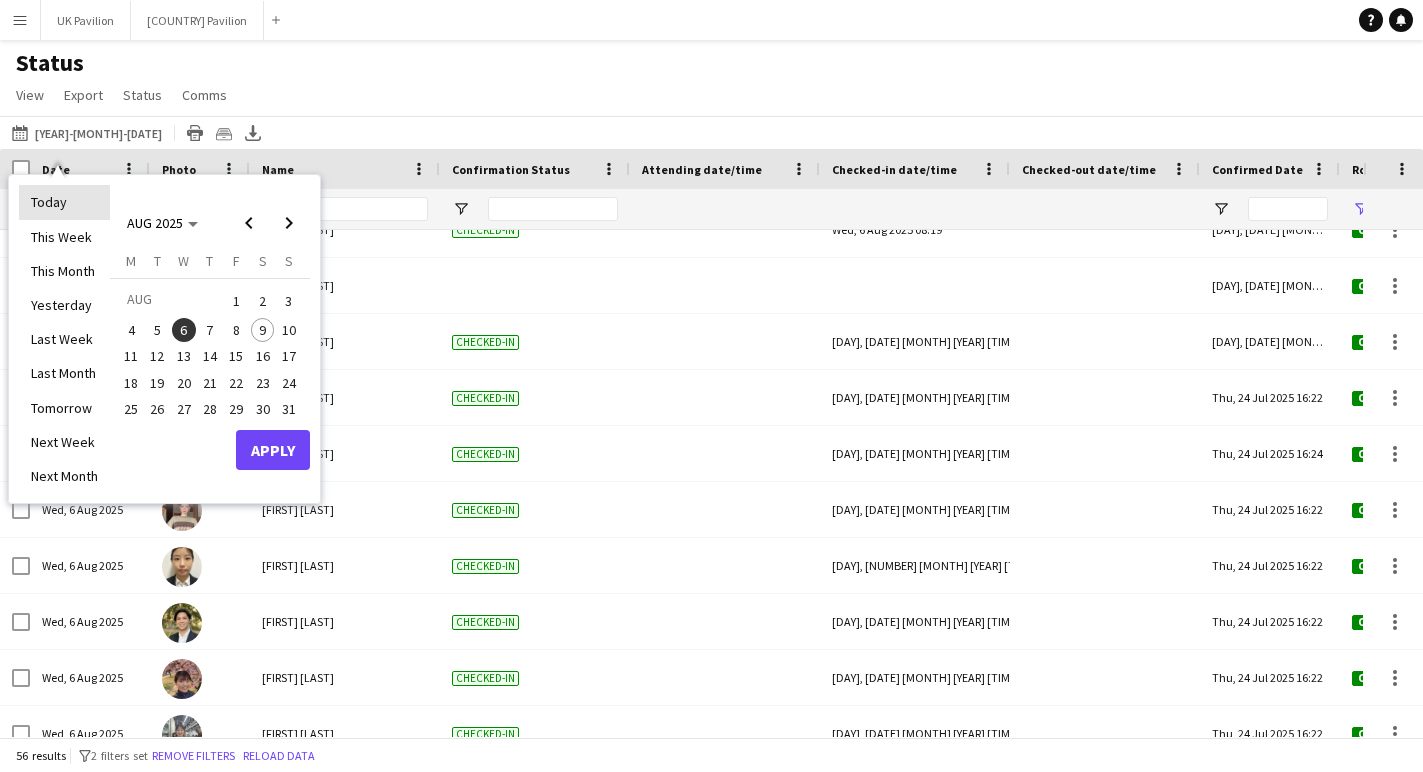 click on "Today" at bounding box center (64, 202) 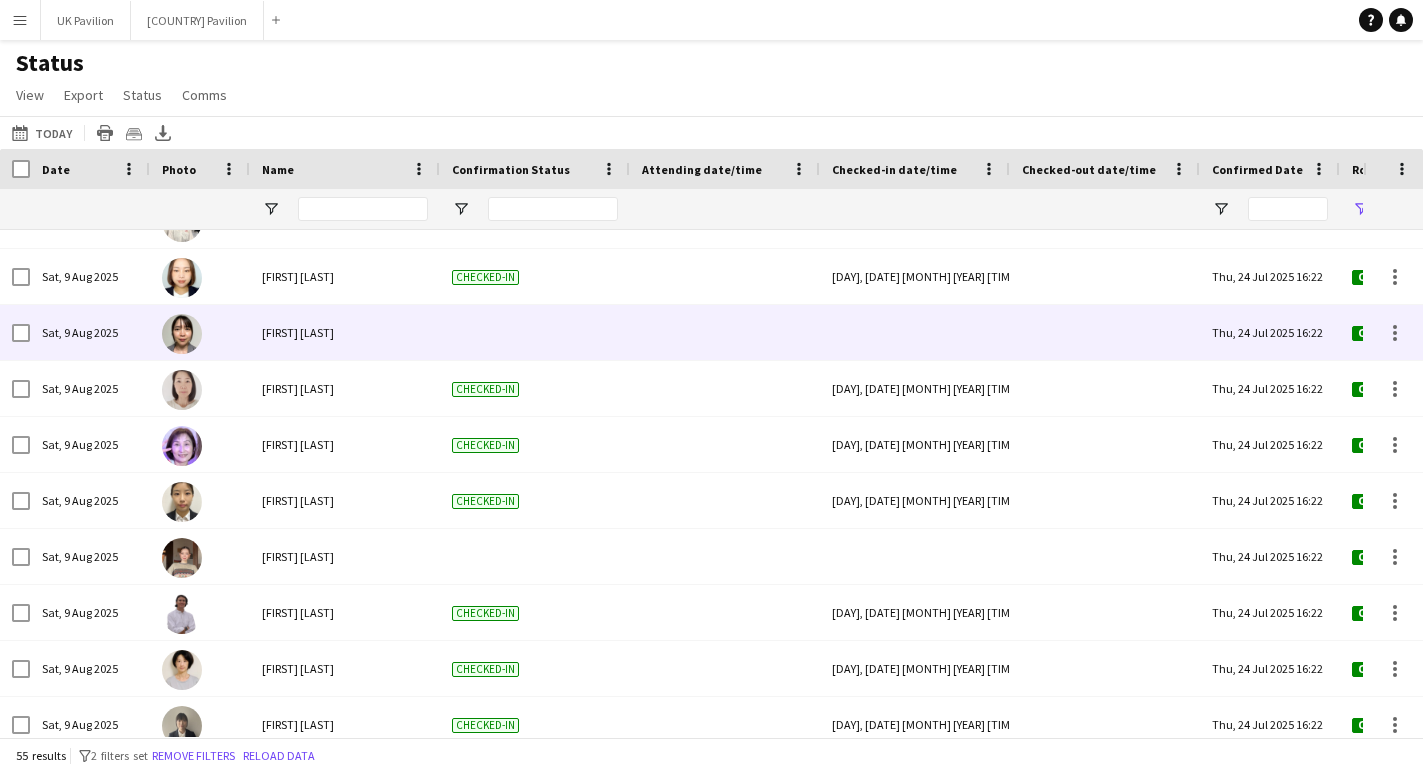 click at bounding box center [915, 332] 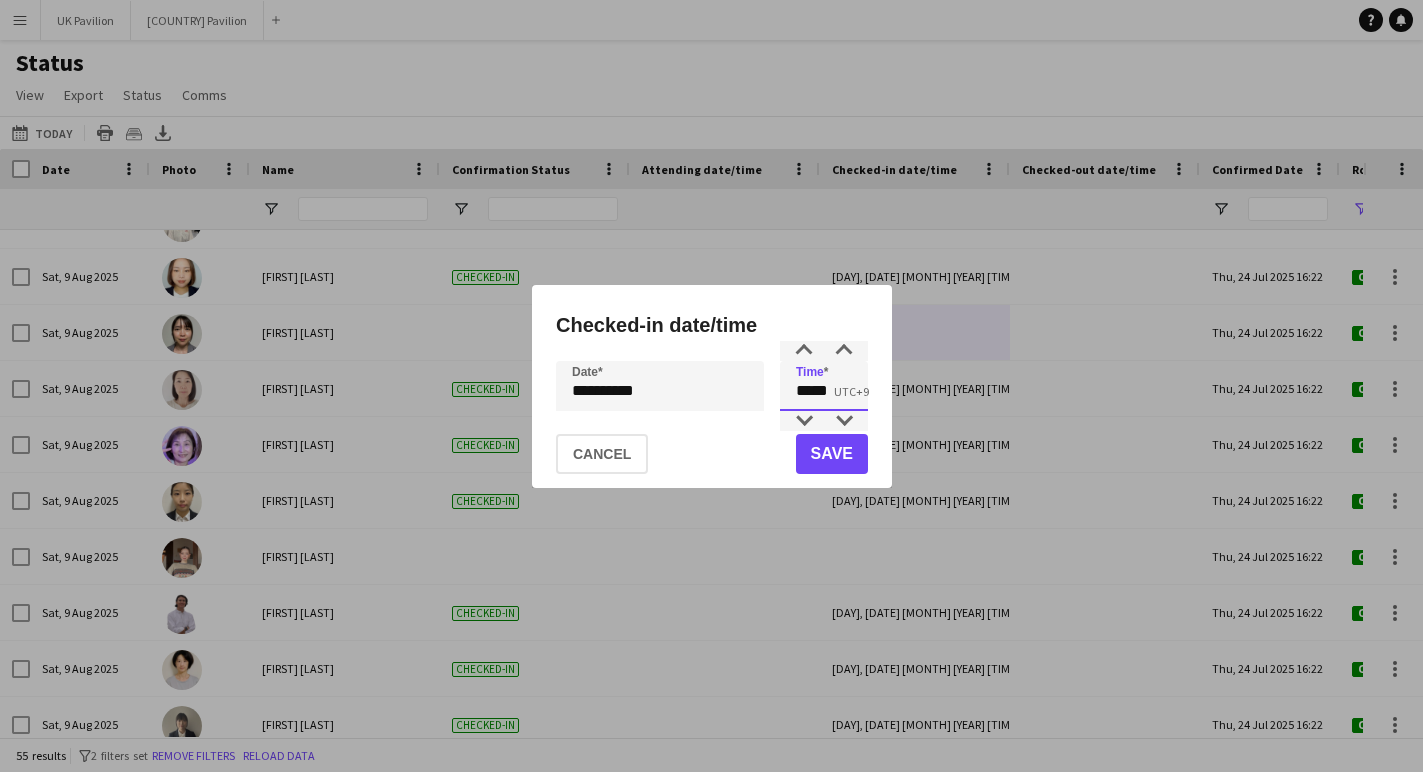 drag, startPoint x: 847, startPoint y: 393, endPoint x: 784, endPoint y: 387, distance: 63.28507 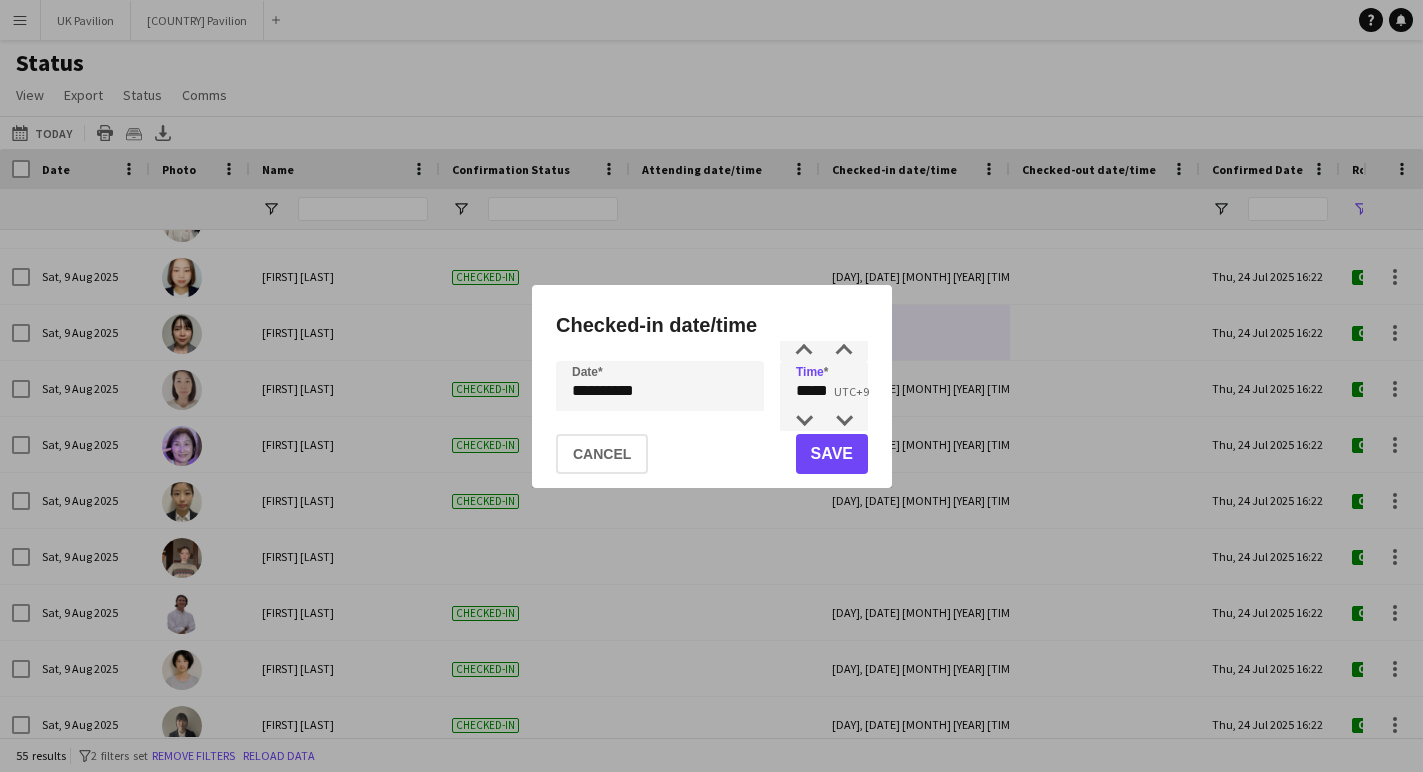 click on "Save" 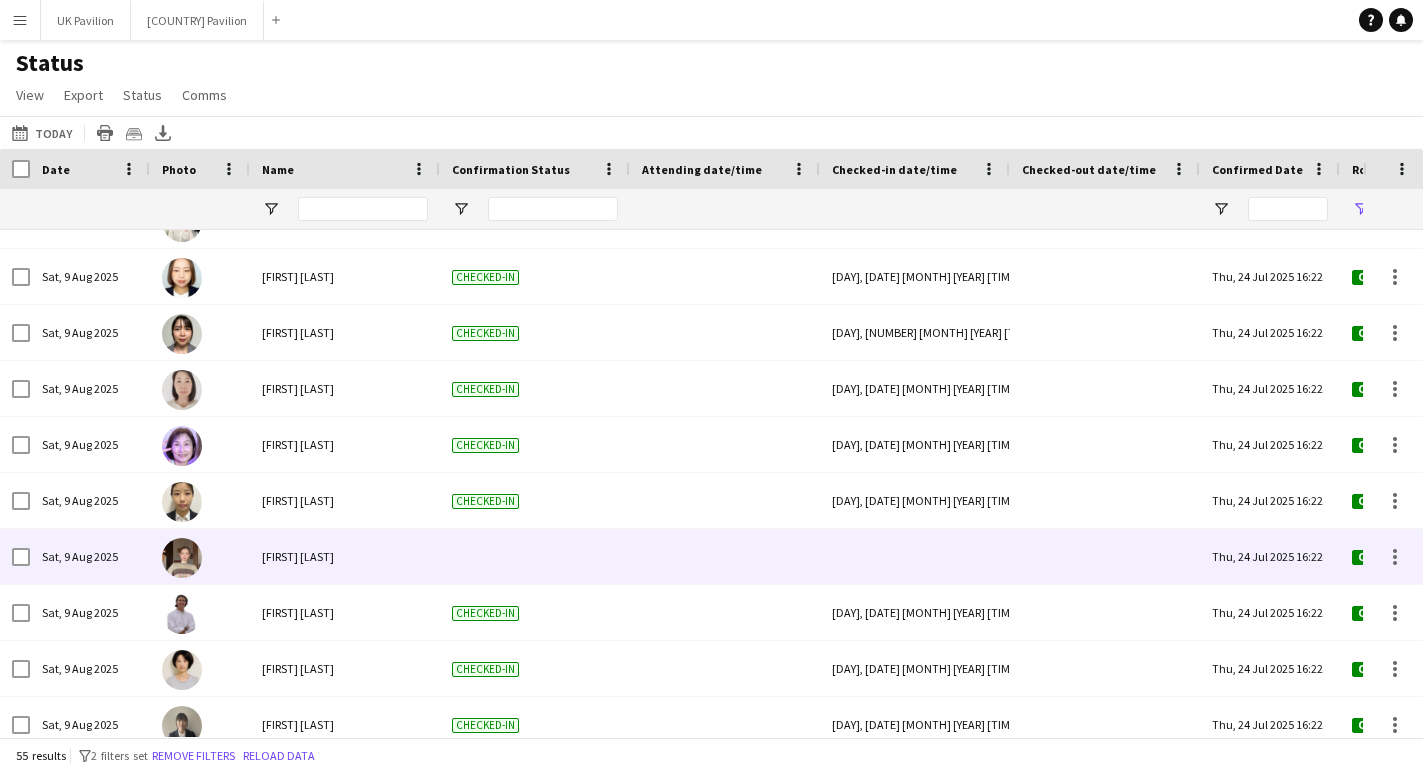 click at bounding box center [915, 556] 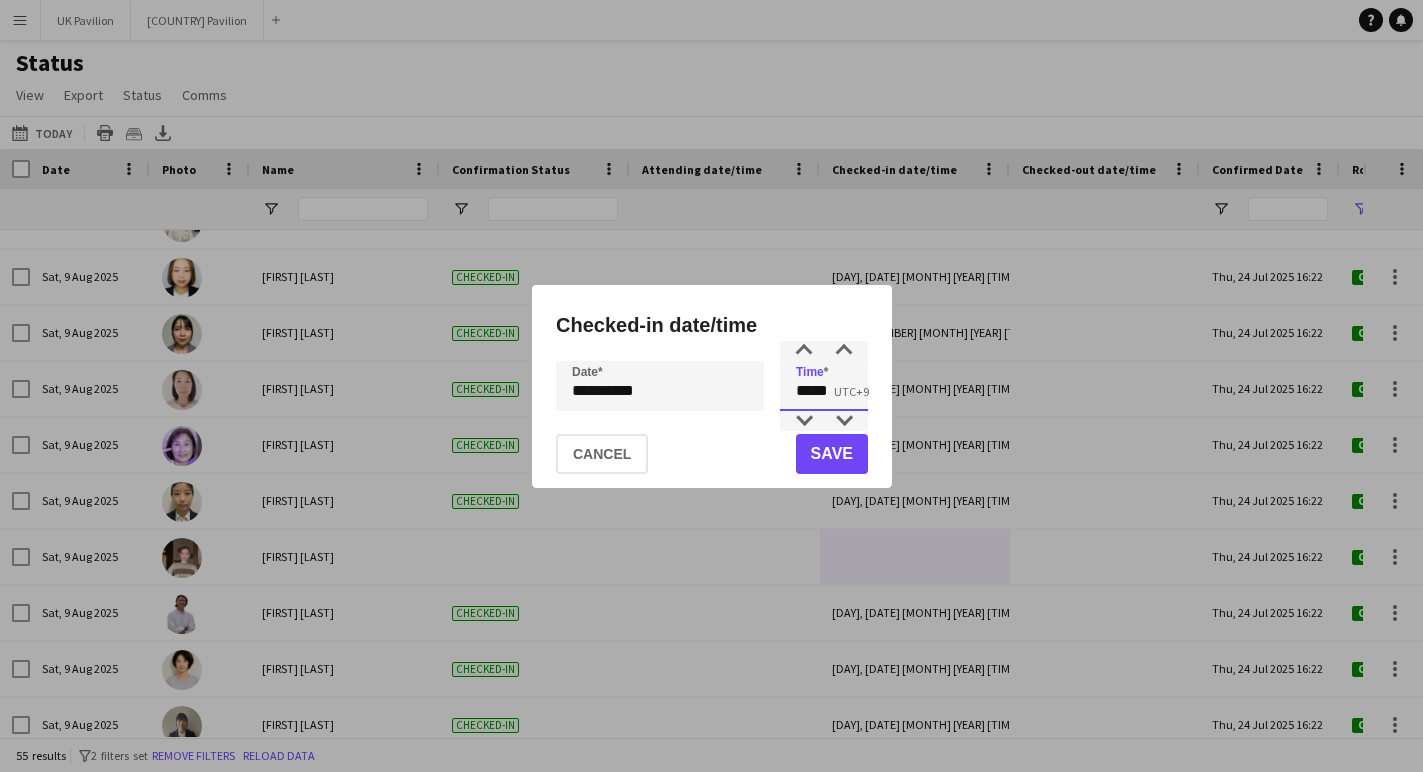 drag, startPoint x: 843, startPoint y: 393, endPoint x: 790, endPoint y: 391, distance: 53.037724 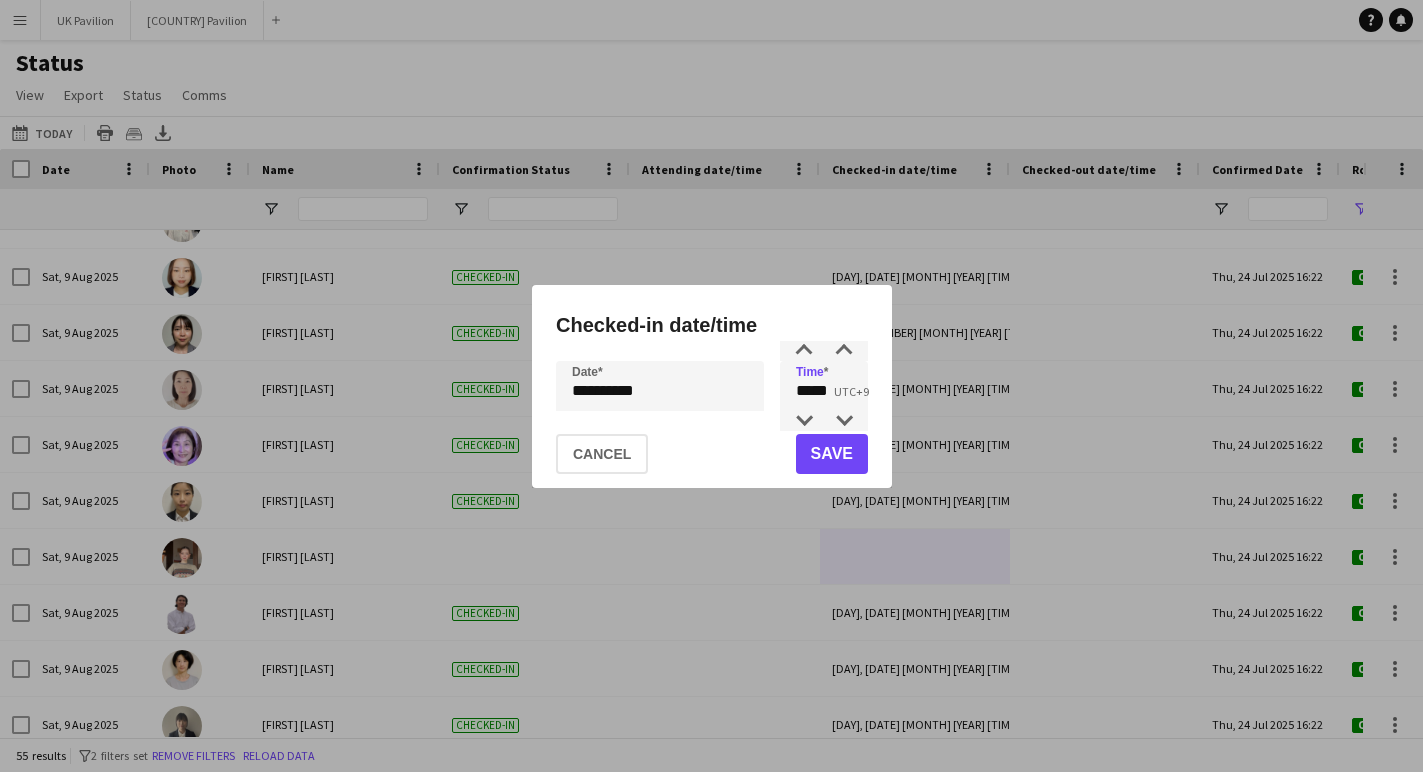 click on "Save" 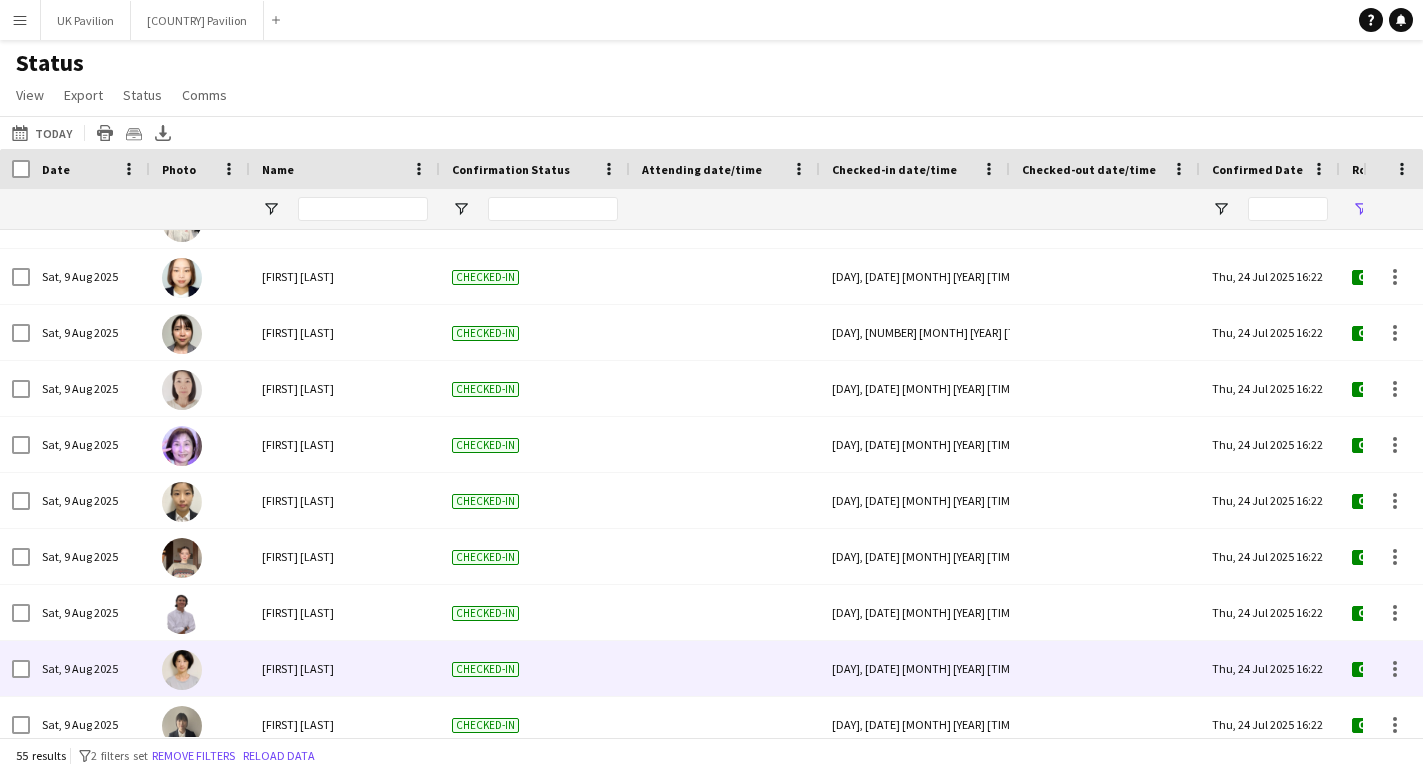 scroll, scrollTop: 692, scrollLeft: 0, axis: vertical 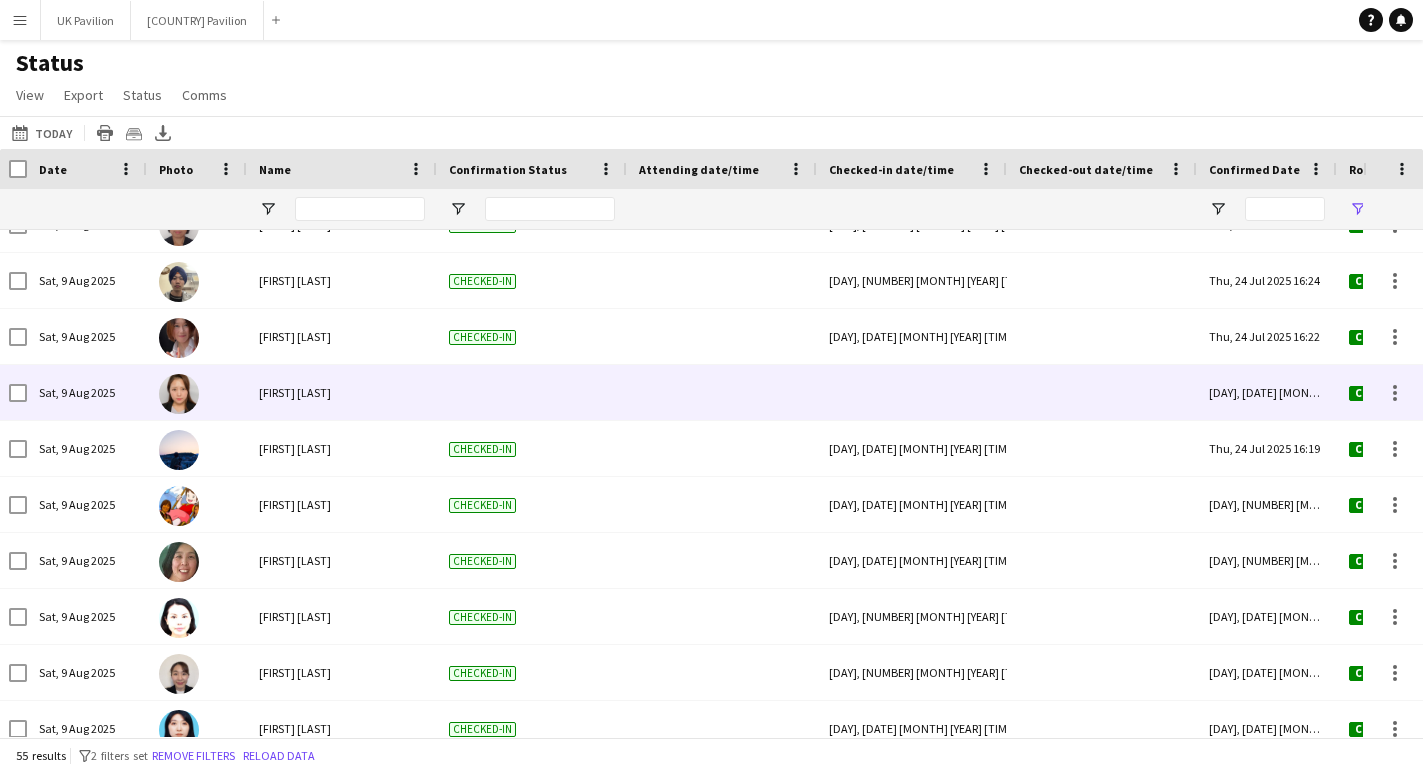 click at bounding box center (912, 392) 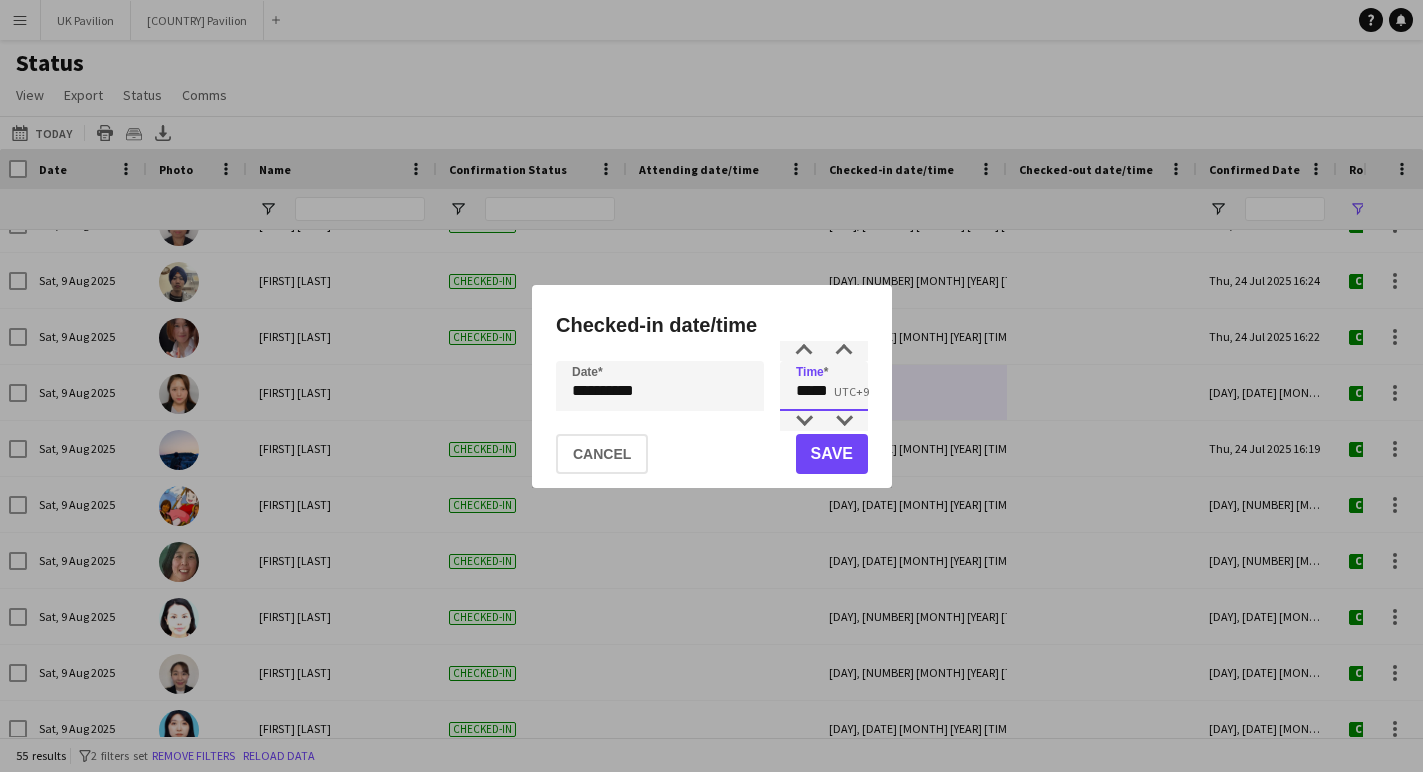 drag, startPoint x: 841, startPoint y: 395, endPoint x: 806, endPoint y: 396, distance: 35.014282 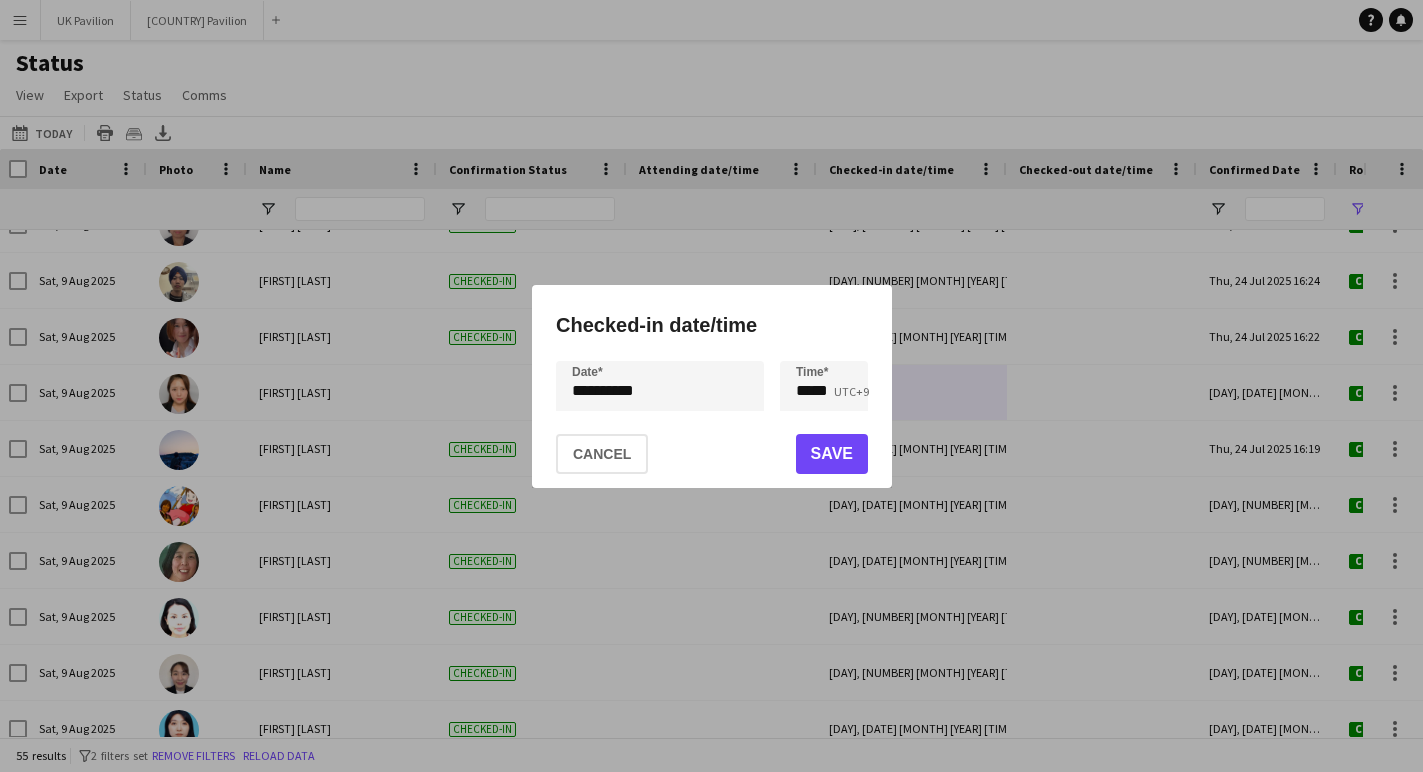 click on "Save" 